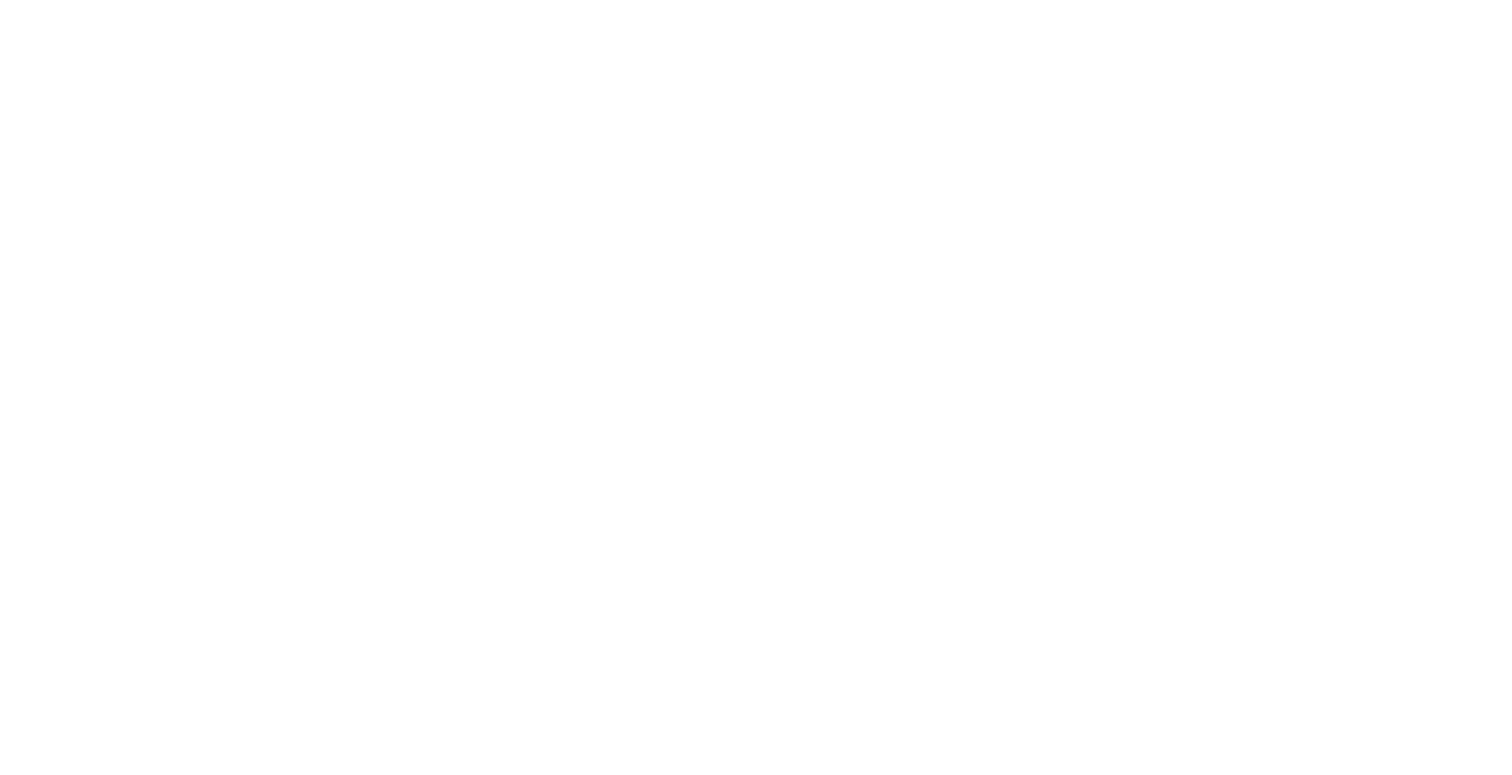 scroll, scrollTop: 0, scrollLeft: 0, axis: both 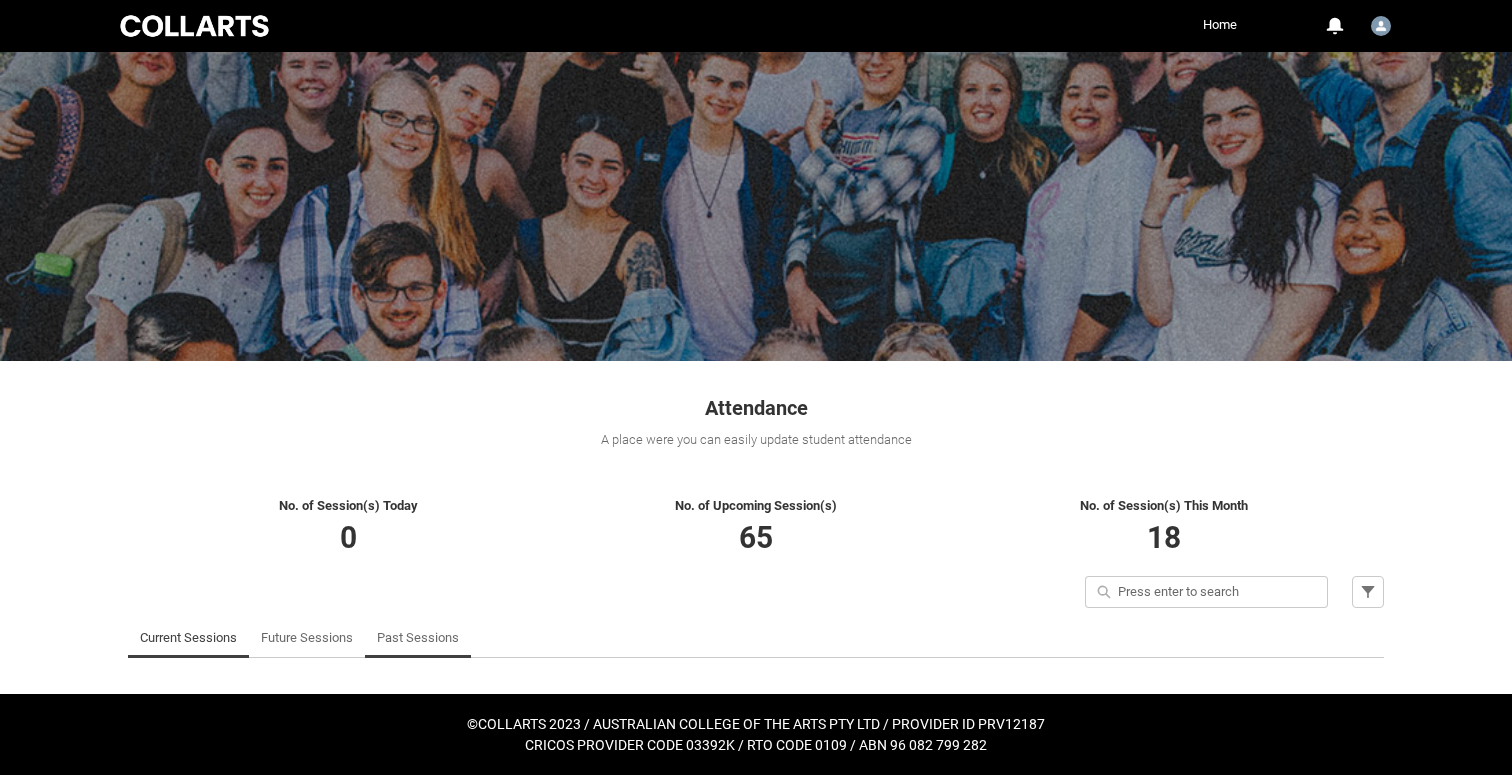 click on "Past Sessions" at bounding box center [418, 638] 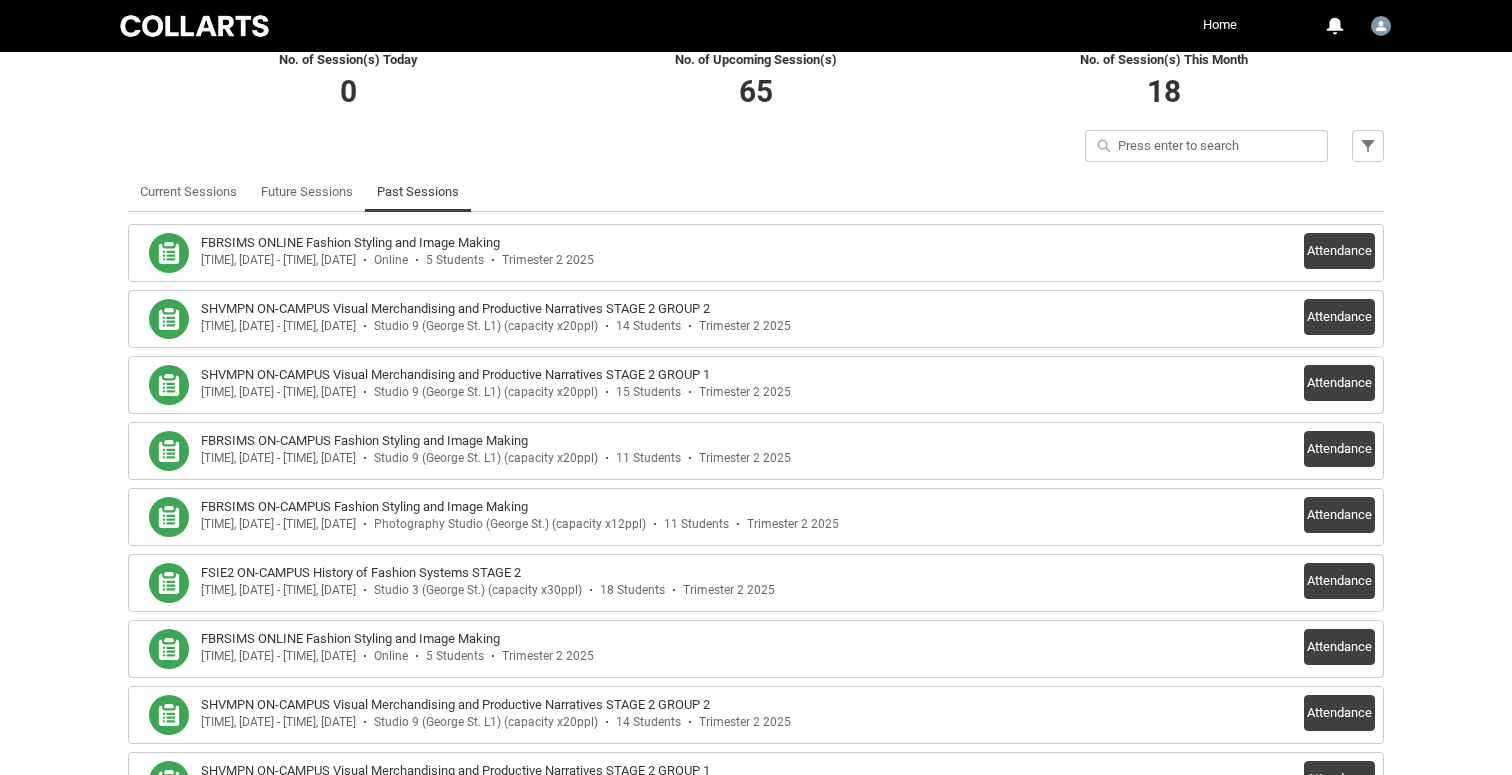 scroll, scrollTop: 476, scrollLeft: 0, axis: vertical 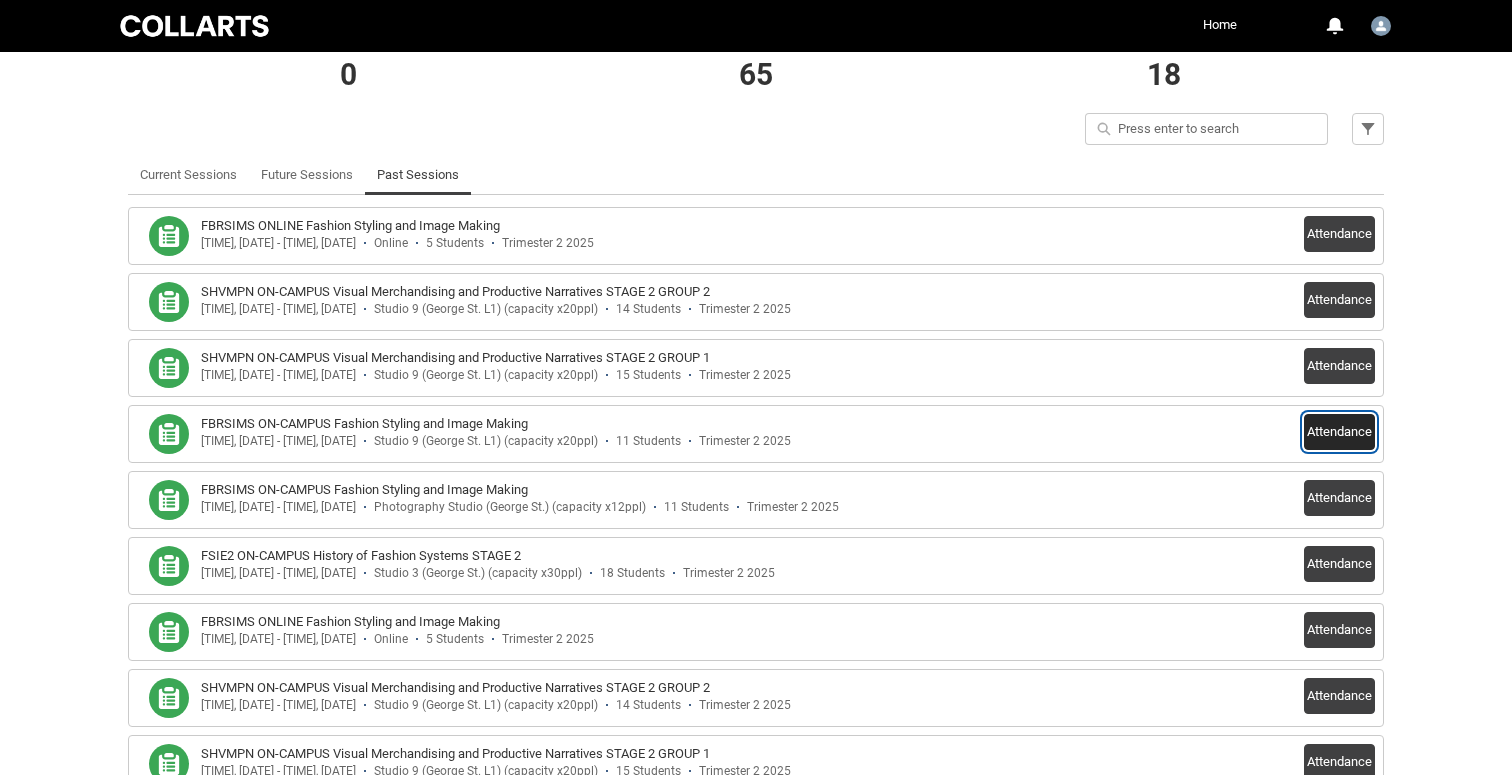 click on "Attendance" at bounding box center [1339, 432] 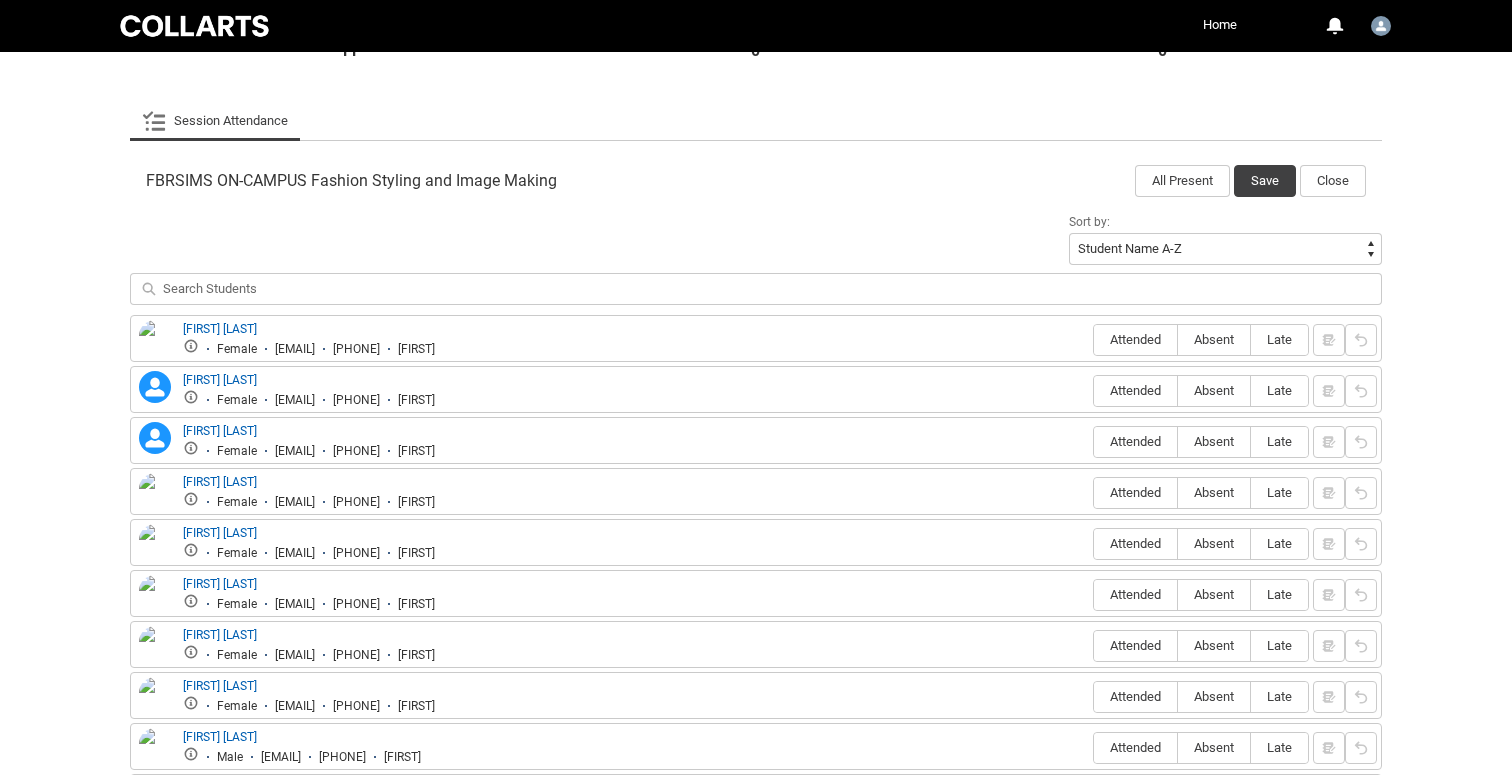 scroll, scrollTop: 567, scrollLeft: 0, axis: vertical 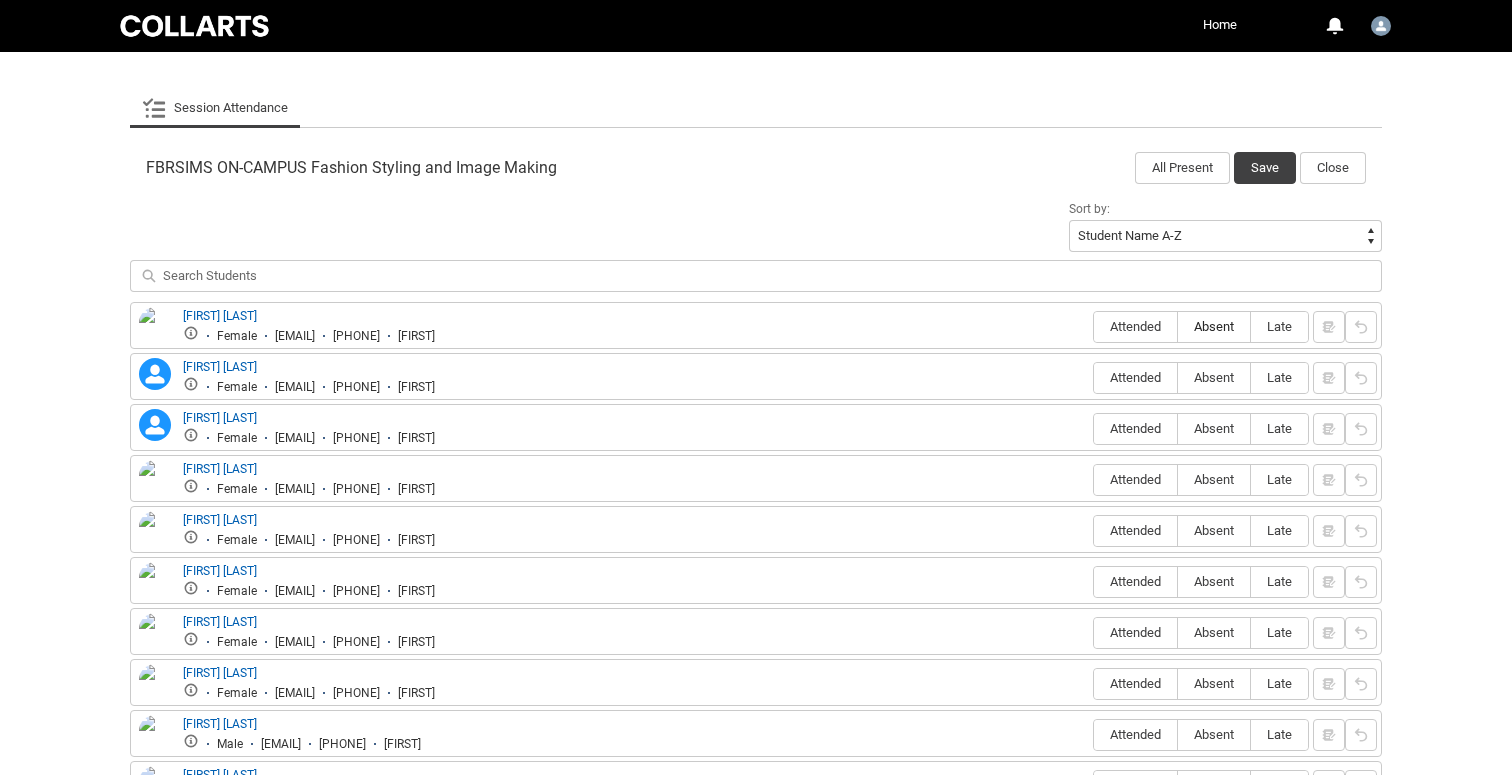 click on "Absent" at bounding box center (1214, 326) 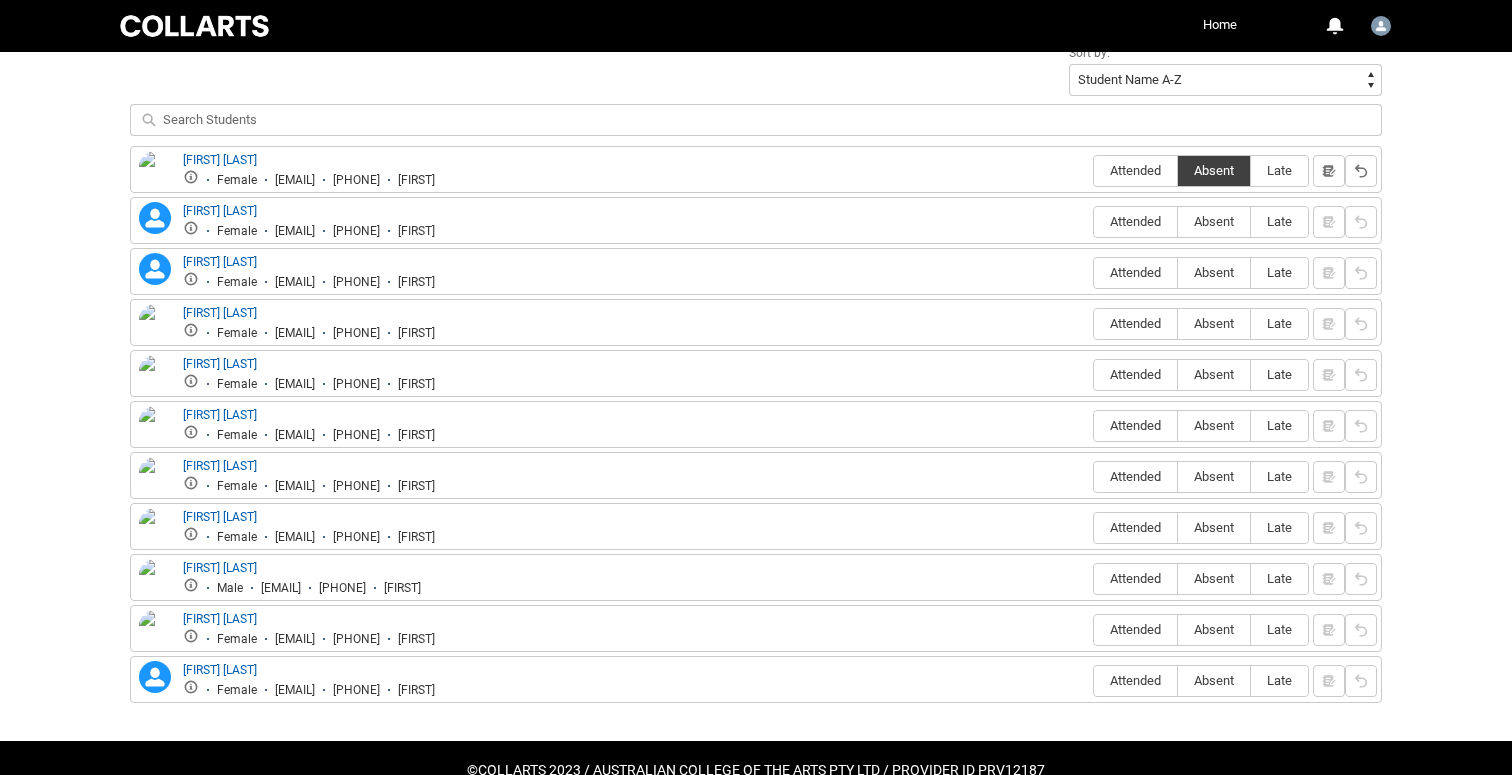 scroll, scrollTop: 713, scrollLeft: 0, axis: vertical 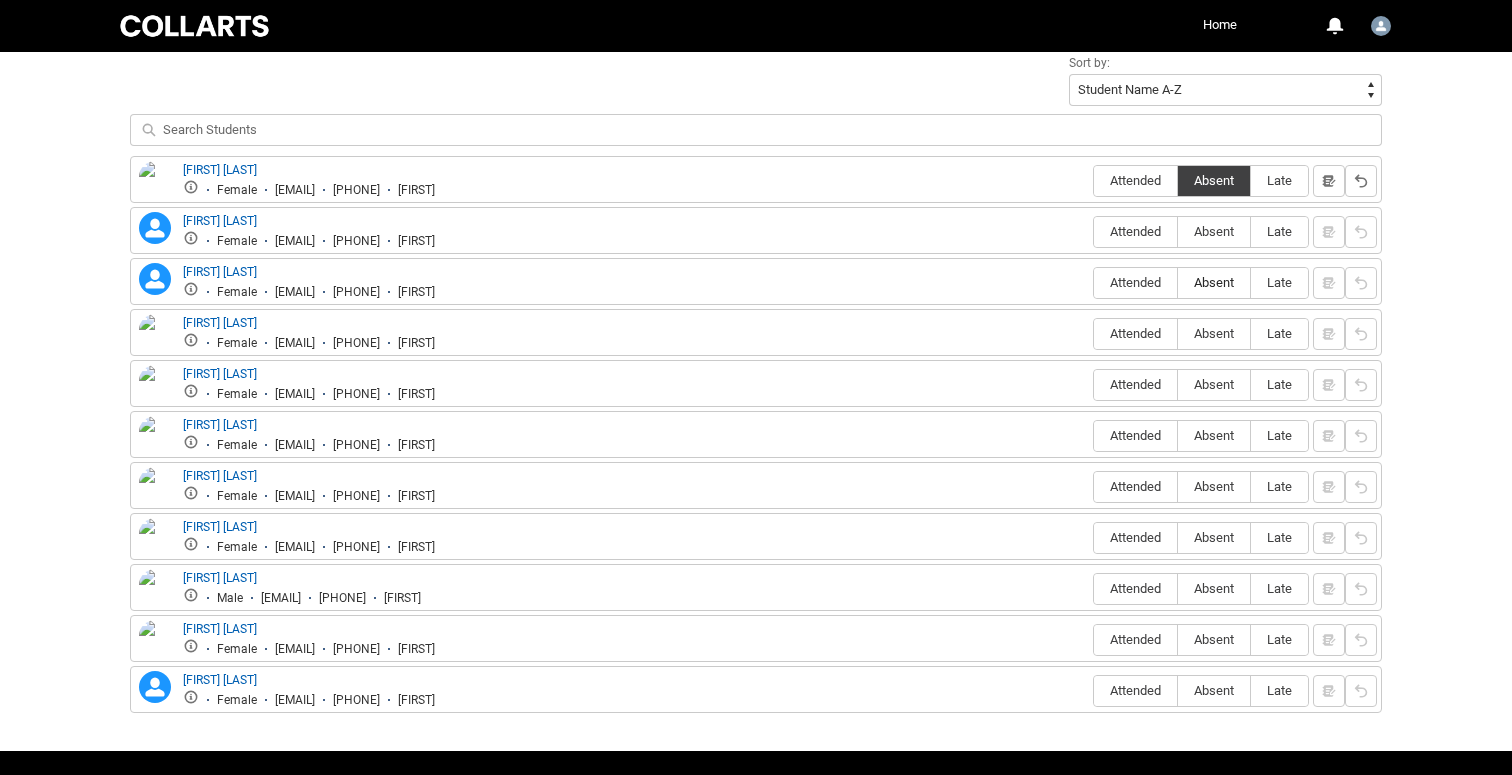 click on "Absent" at bounding box center (1214, 282) 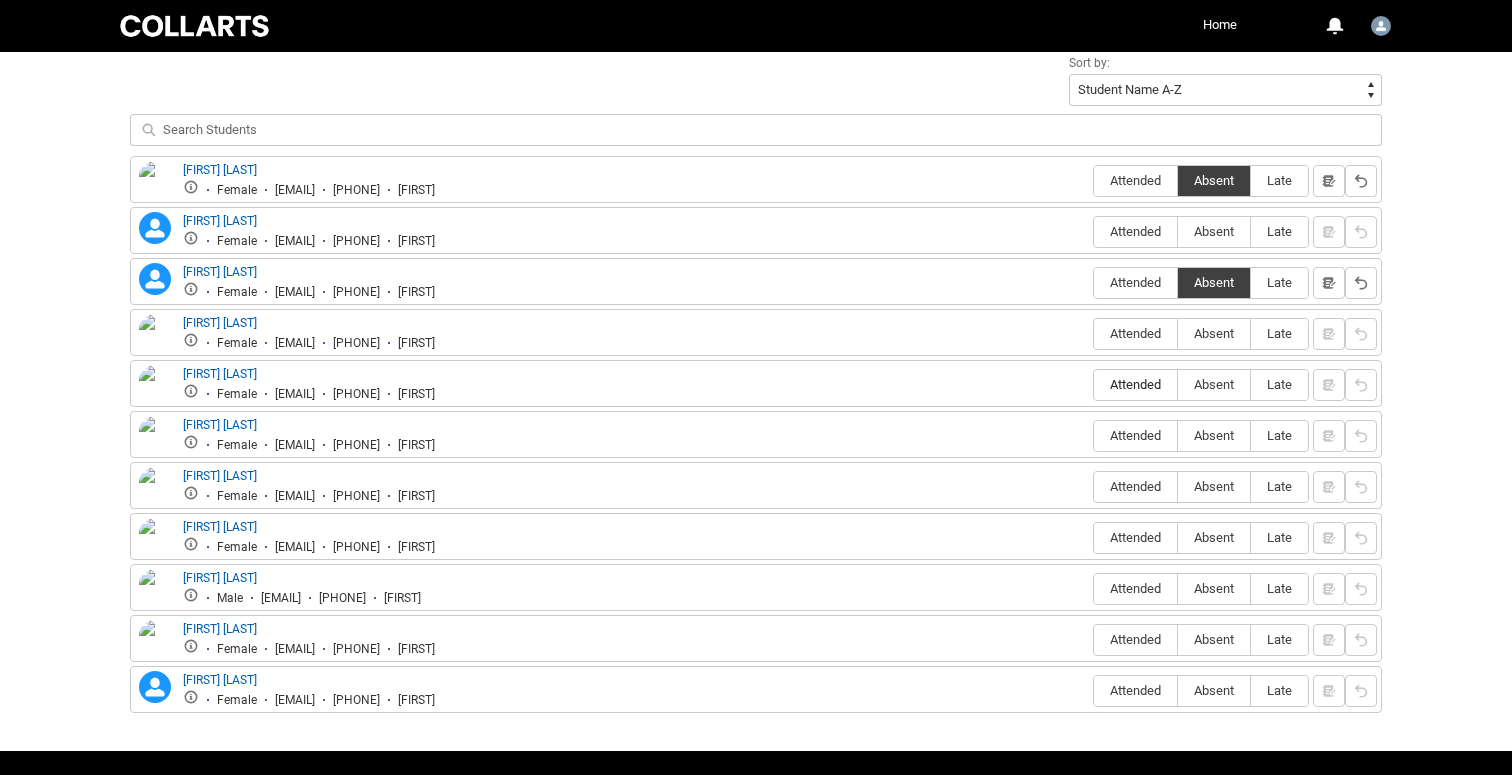 click on "Attended" at bounding box center [1135, 384] 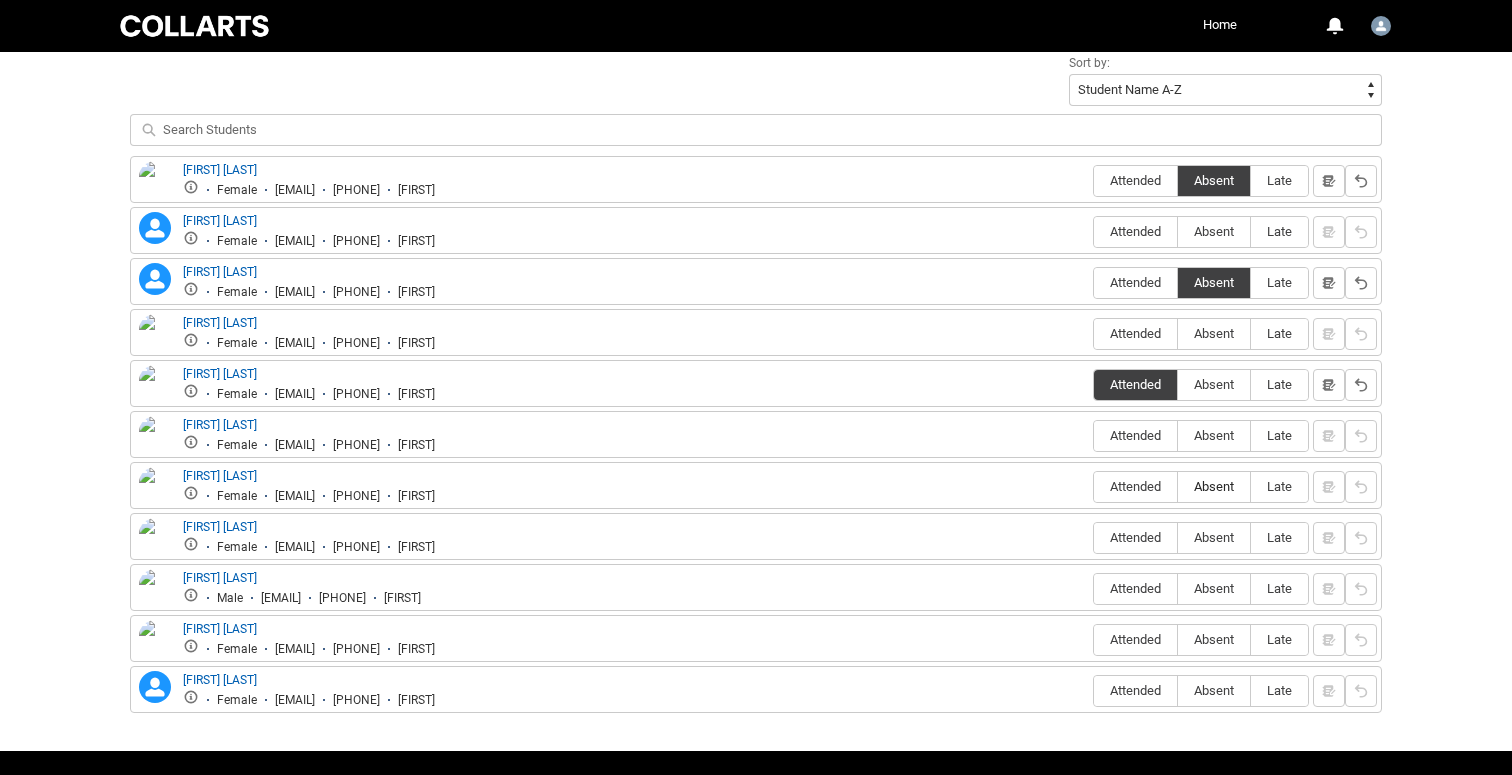 click on "Absent" at bounding box center [1214, 486] 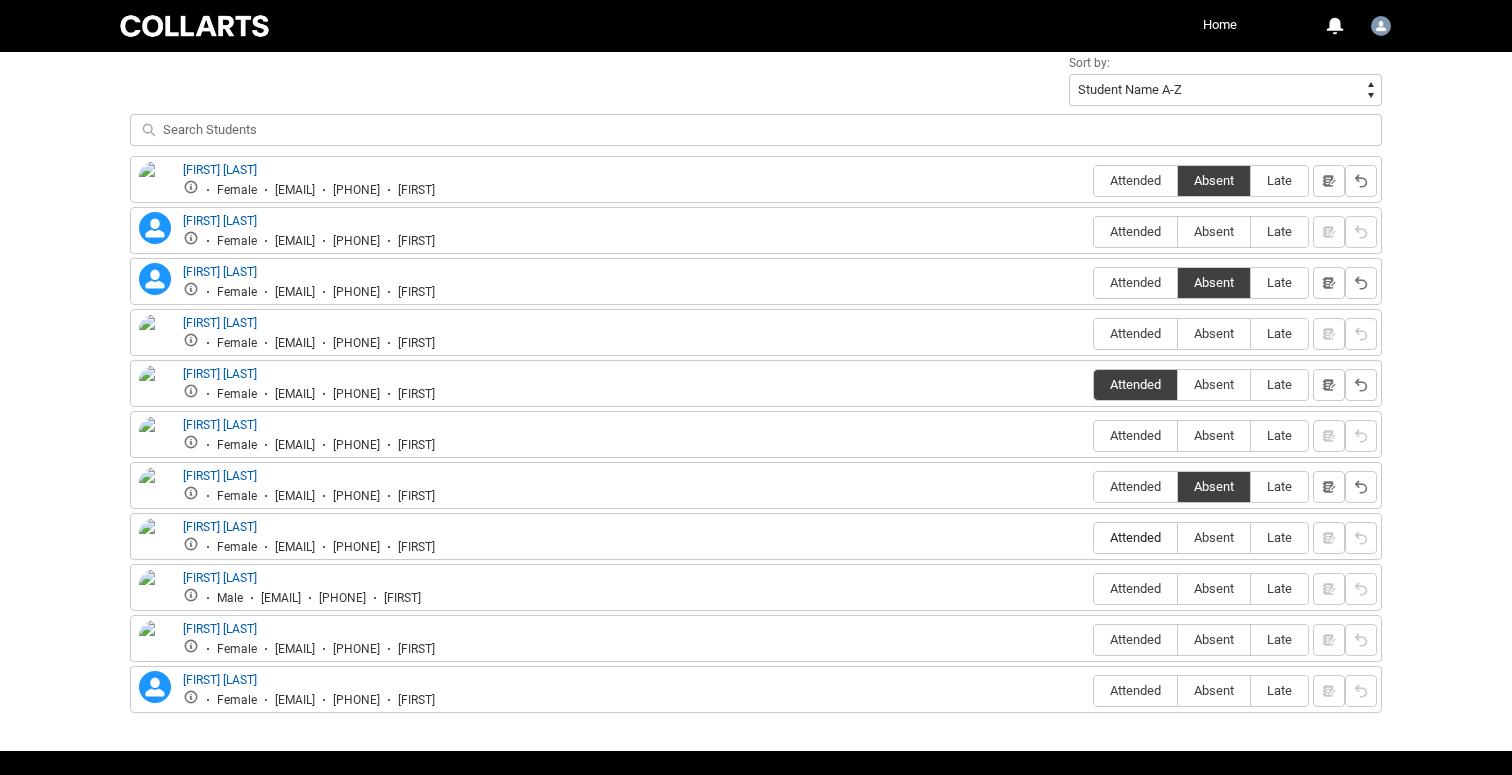 click on "Attended" at bounding box center (1135, 537) 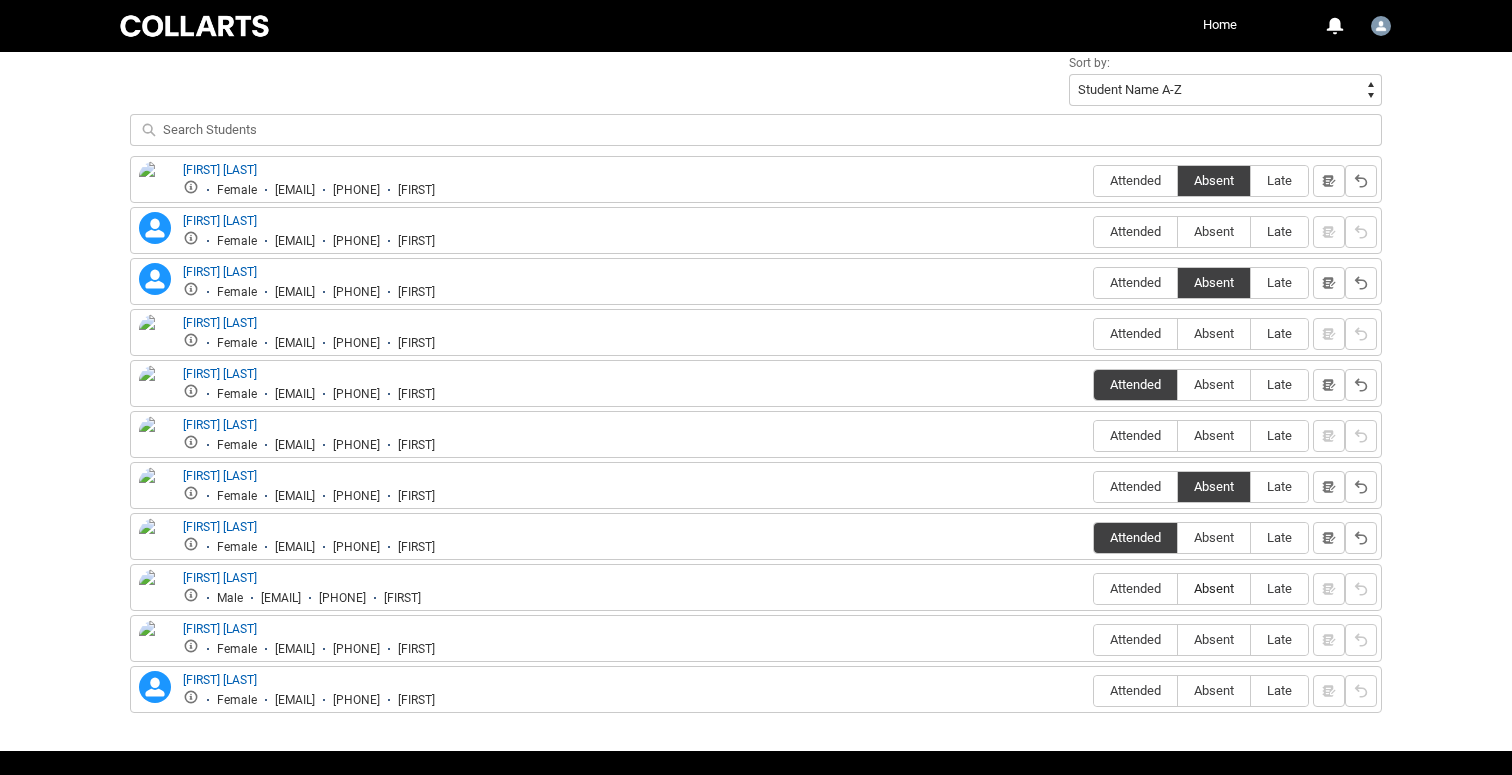click on "Absent" at bounding box center [1214, 588] 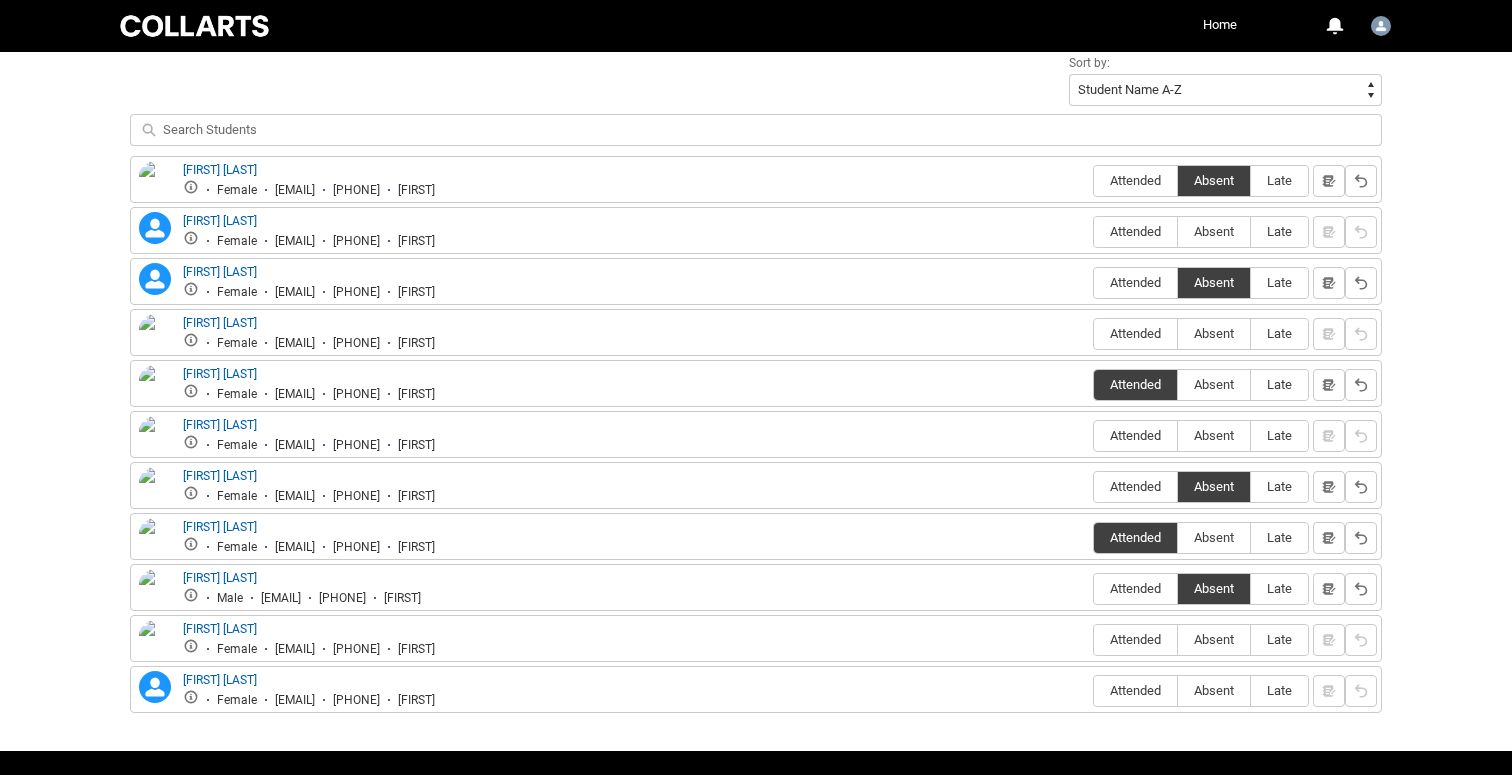 scroll, scrollTop: 764, scrollLeft: 0, axis: vertical 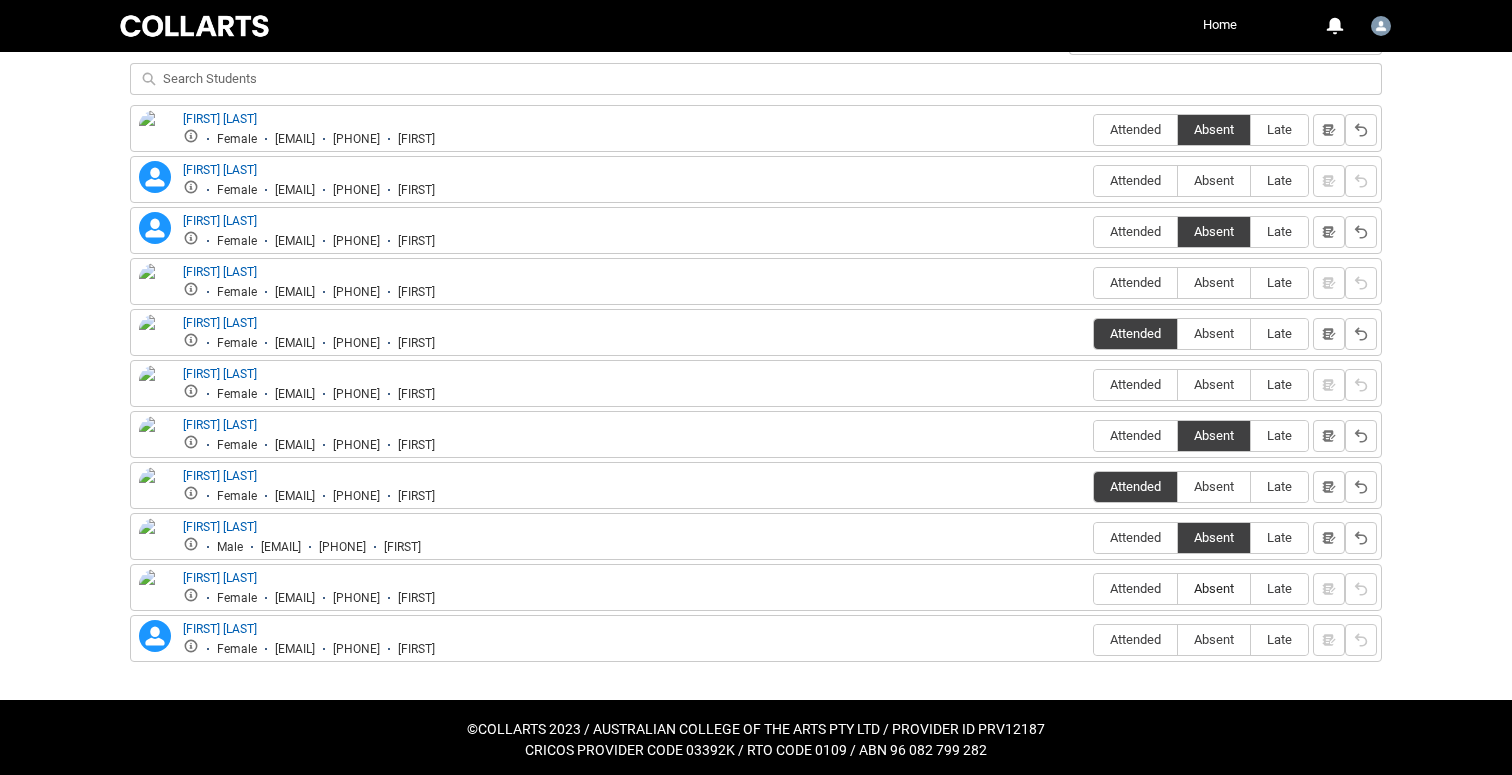 click on "Absent" at bounding box center [1214, 588] 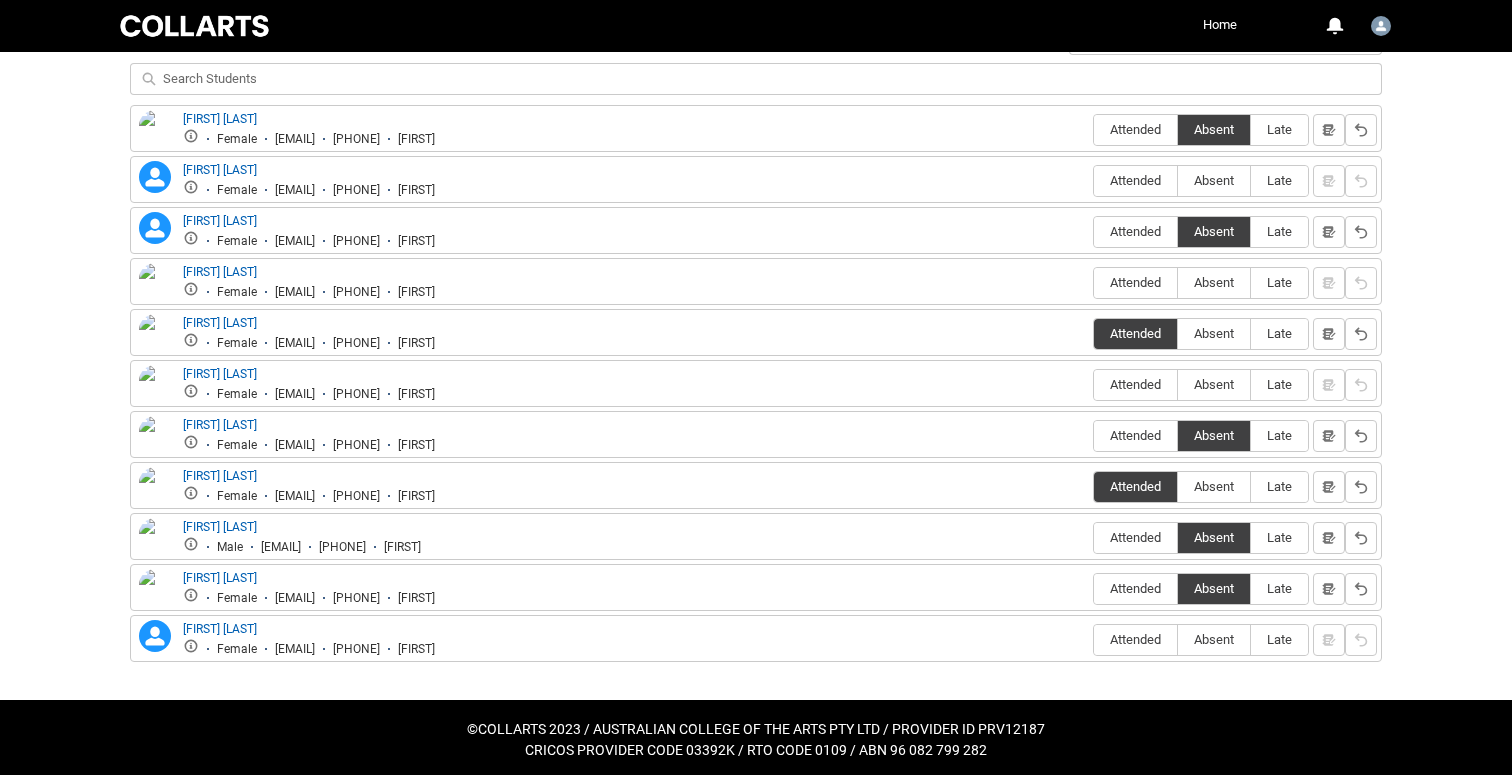 scroll, scrollTop: 770, scrollLeft: 0, axis: vertical 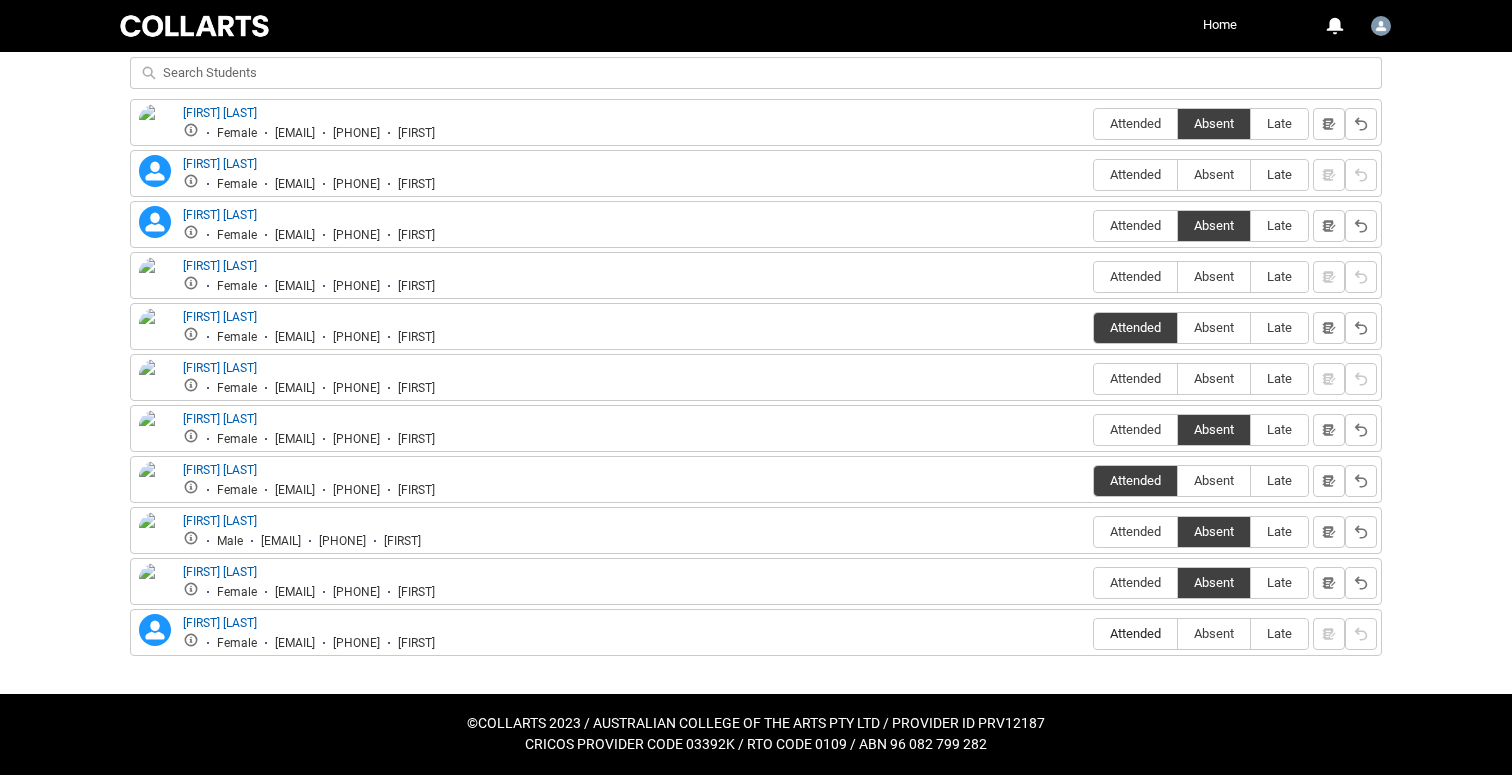 click on "Attended" at bounding box center [1135, 633] 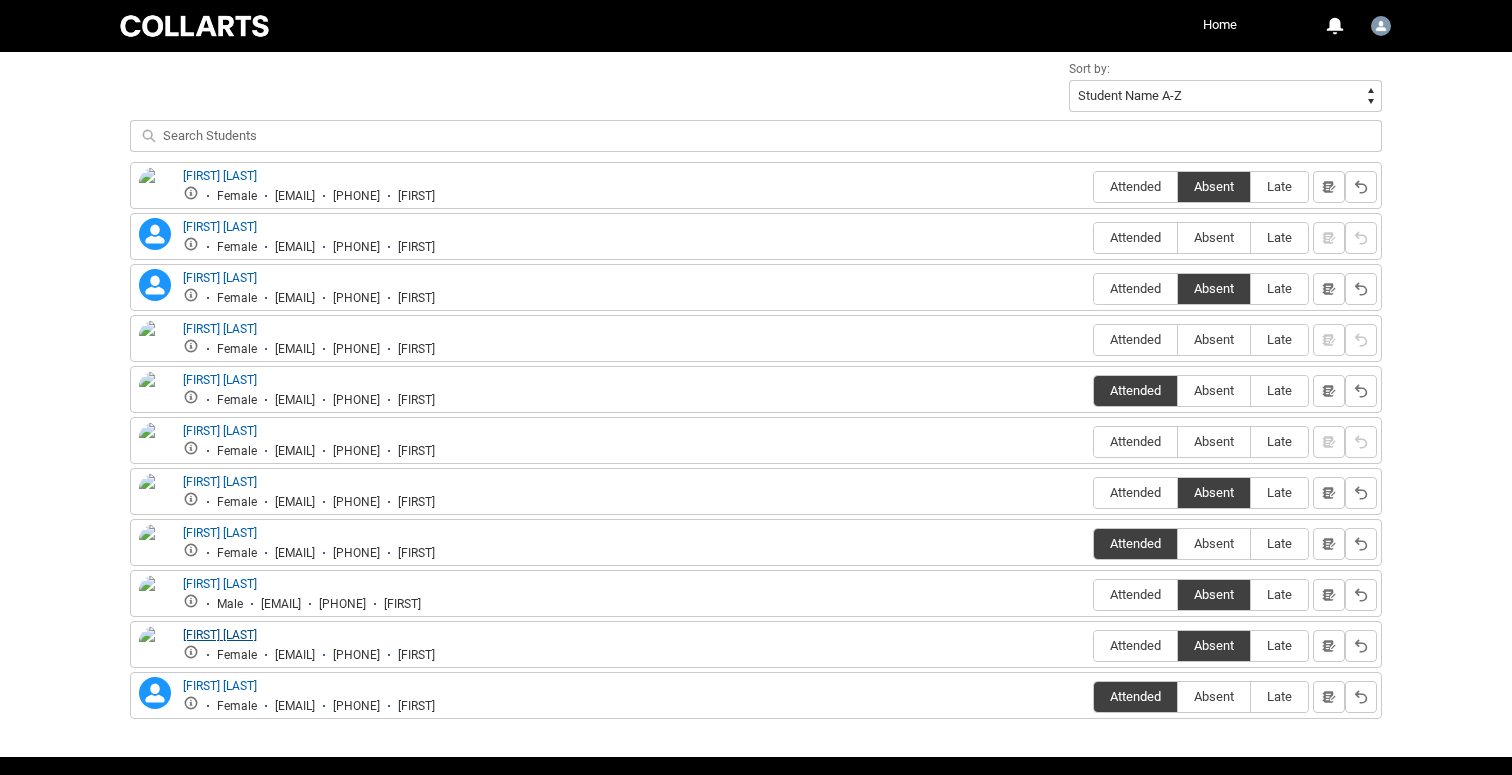 scroll, scrollTop: 705, scrollLeft: 0, axis: vertical 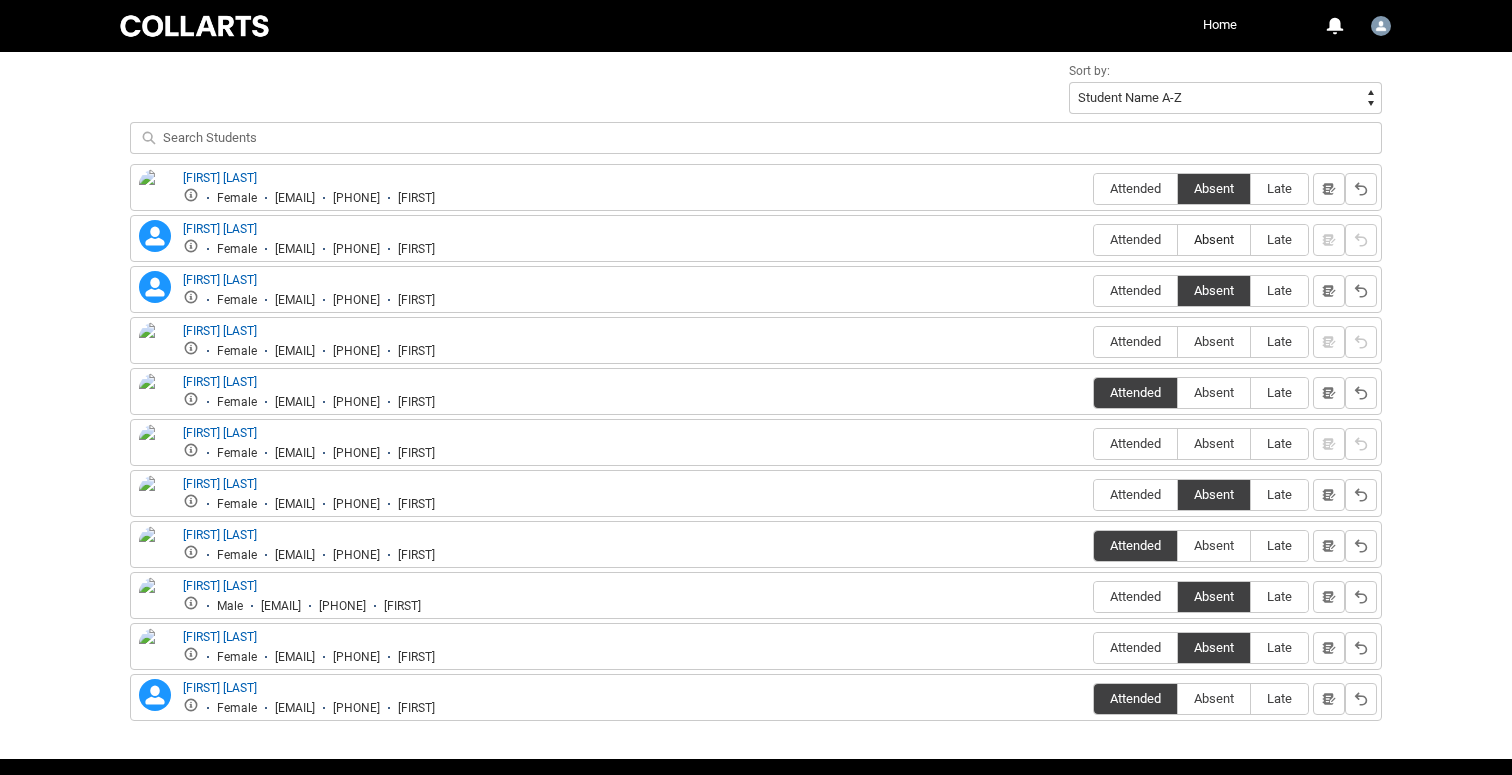 click on "Absent" at bounding box center [1214, 239] 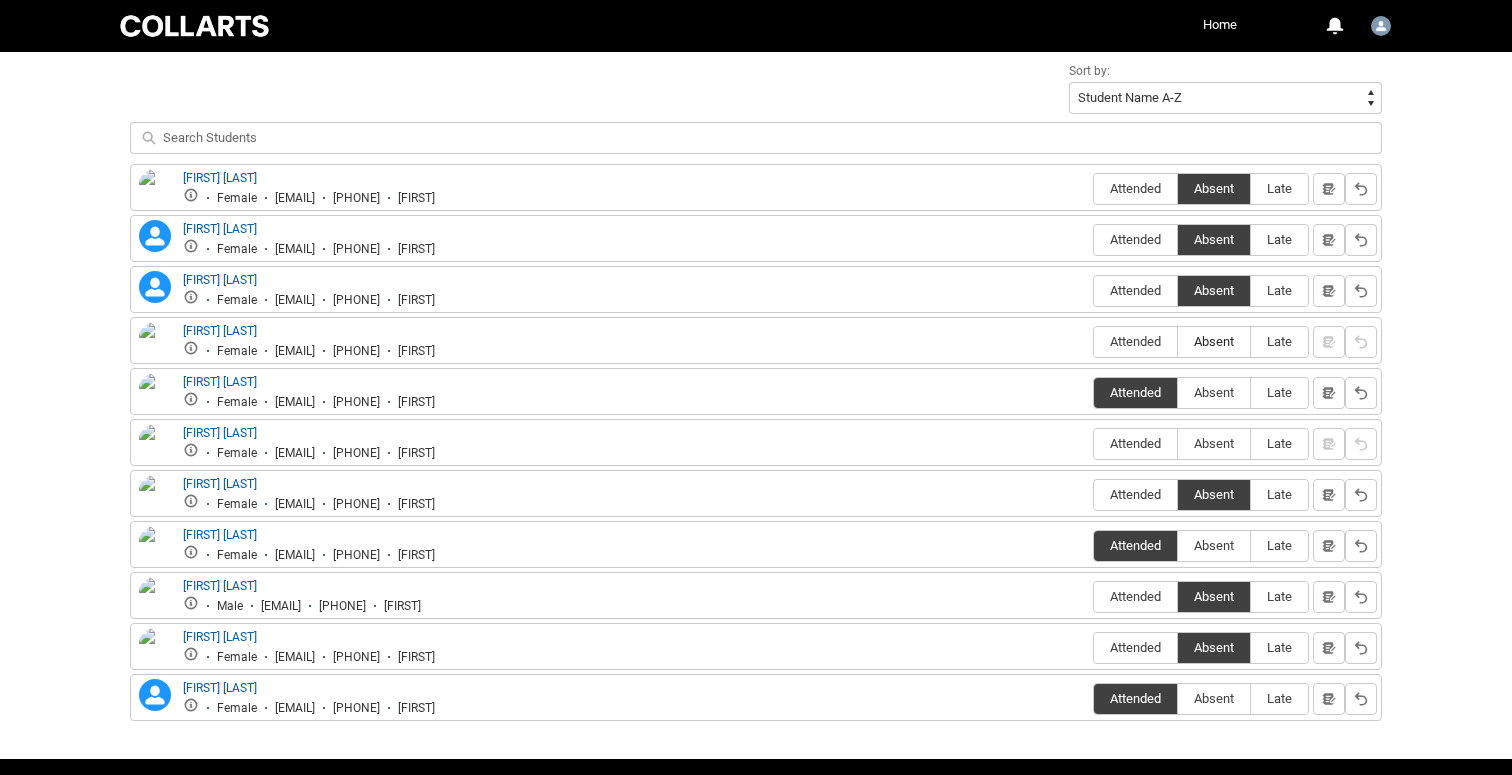 click on "Absent" at bounding box center (1214, 341) 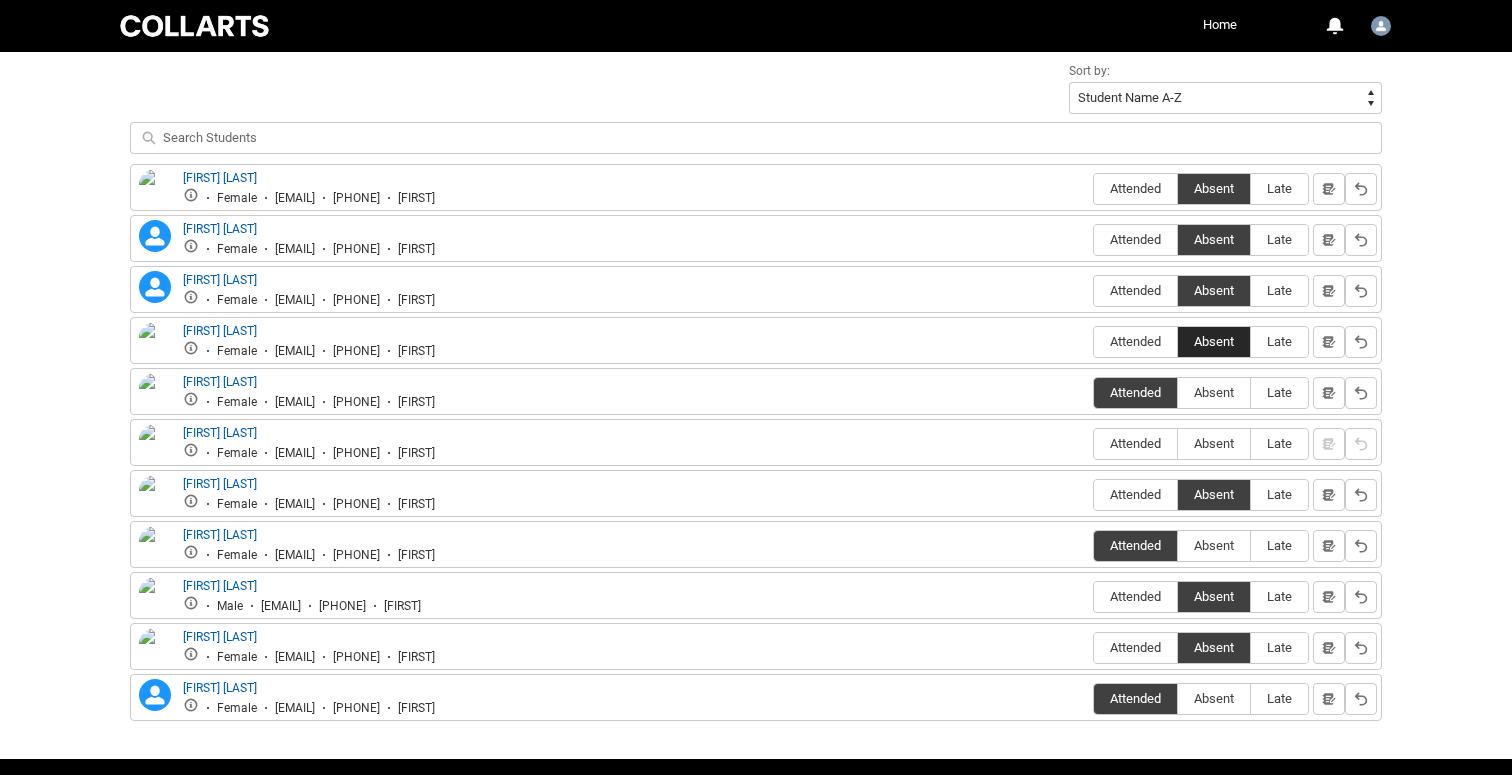 scroll, scrollTop: 770, scrollLeft: 0, axis: vertical 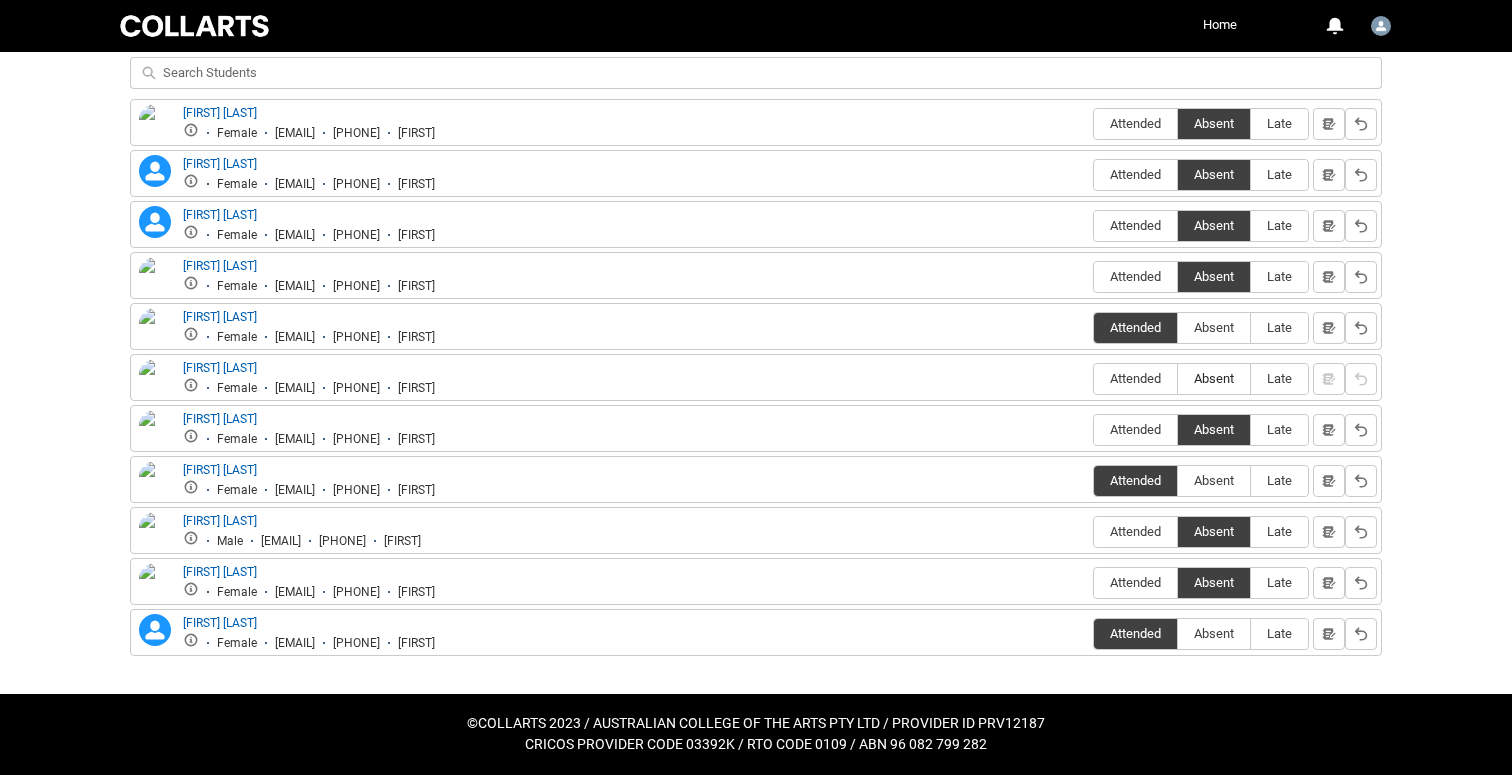 click on "Absent" at bounding box center [1214, 378] 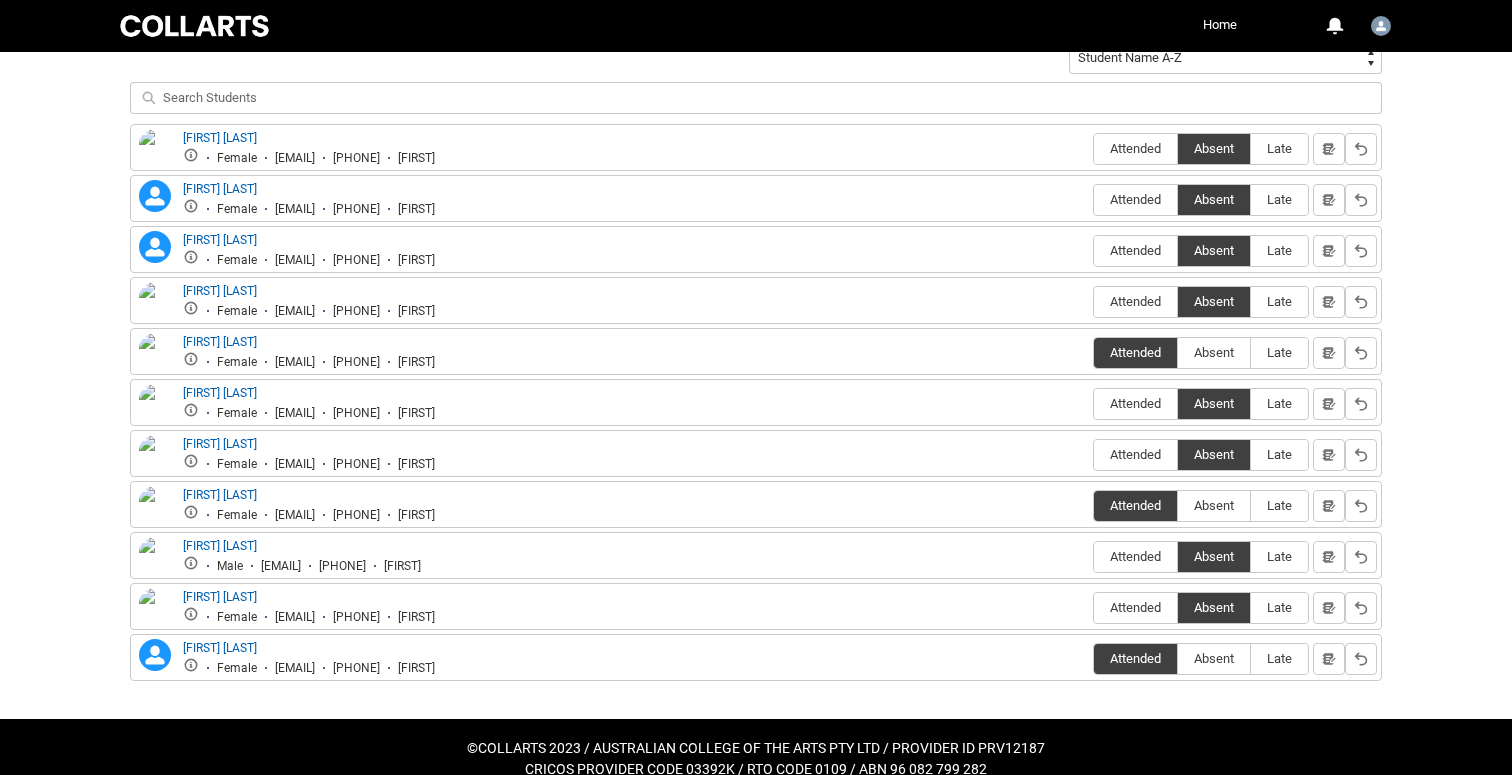 scroll, scrollTop: 725, scrollLeft: 0, axis: vertical 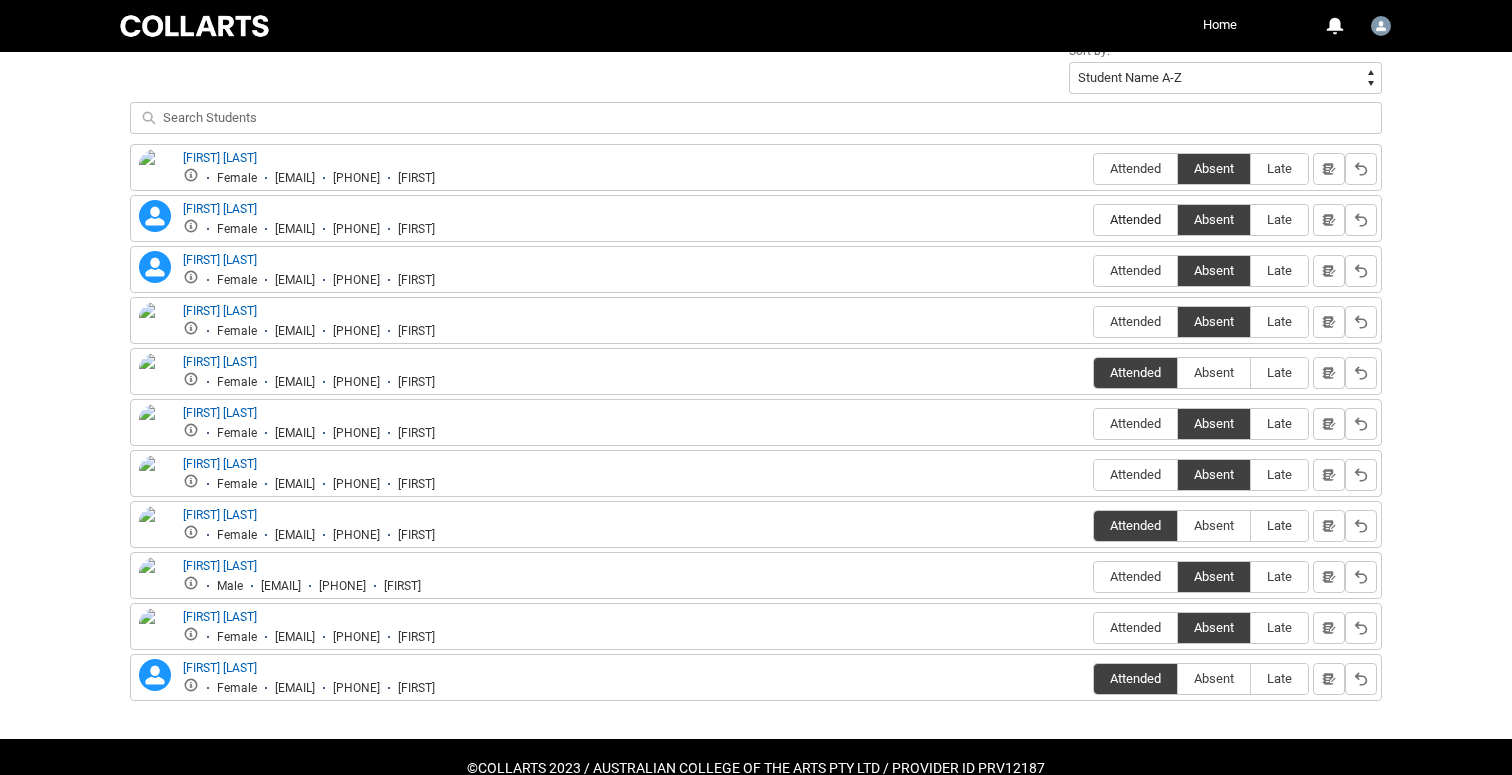 click on "Attended" at bounding box center (1135, 219) 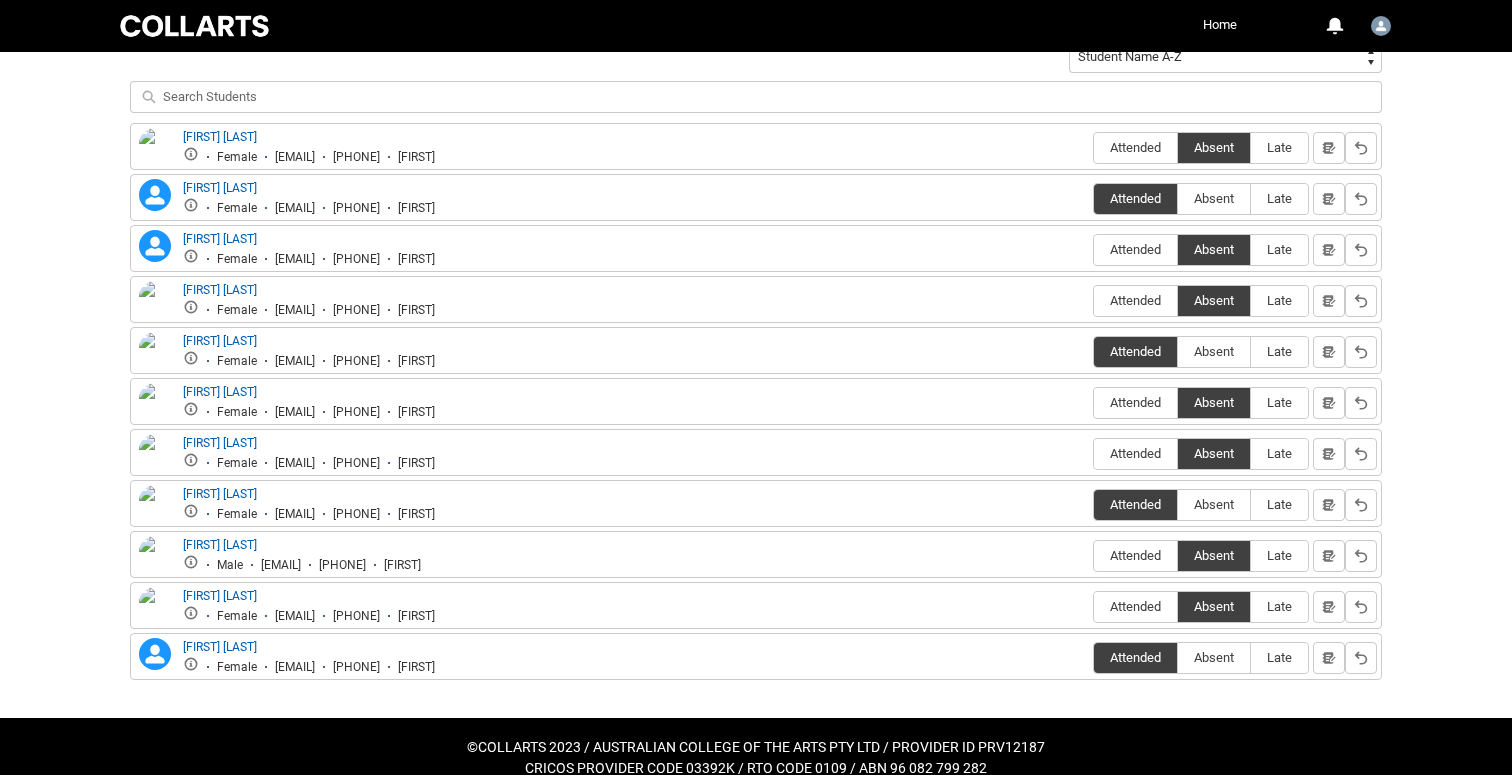 scroll, scrollTop: 766, scrollLeft: 0, axis: vertical 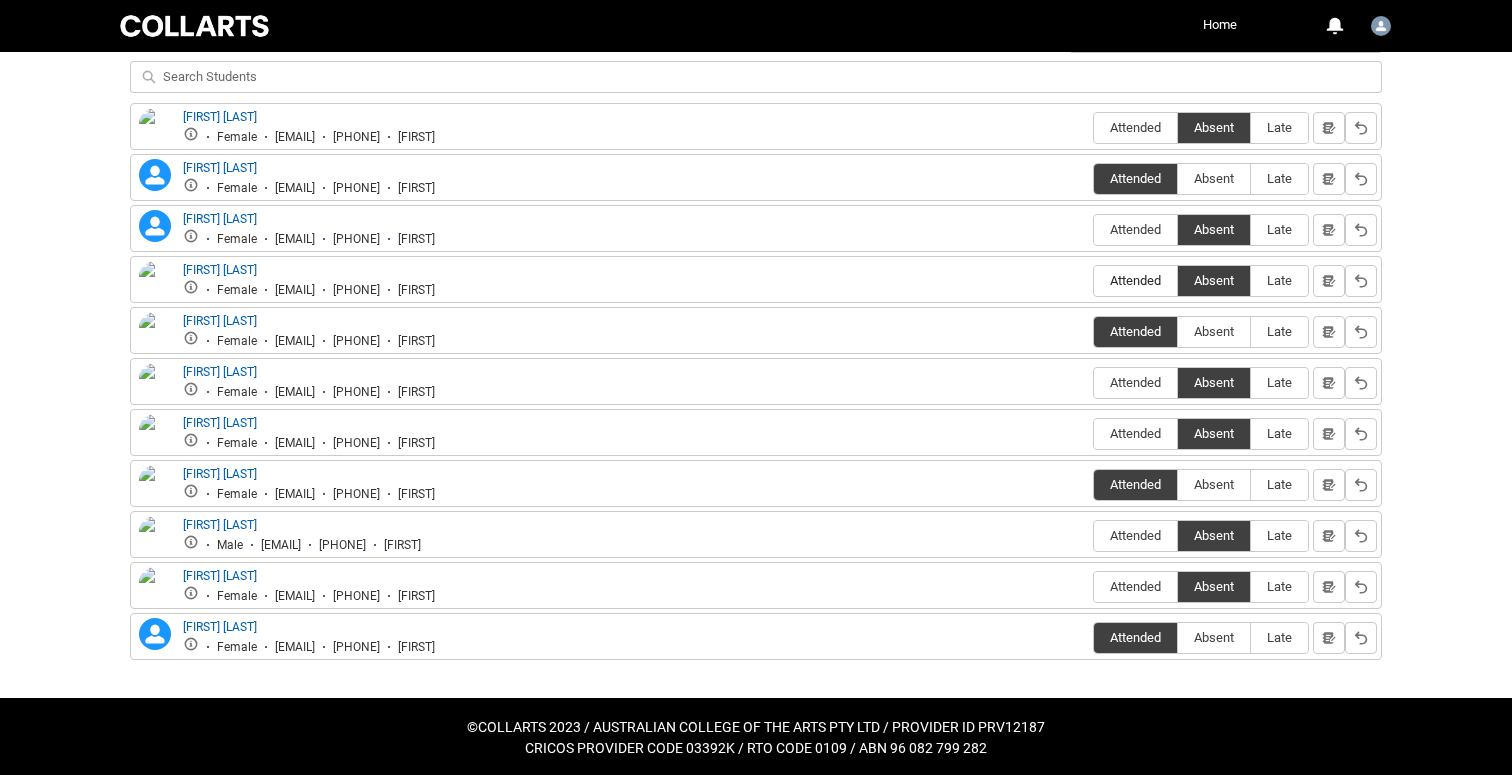 click on "Attended" at bounding box center [1135, 280] 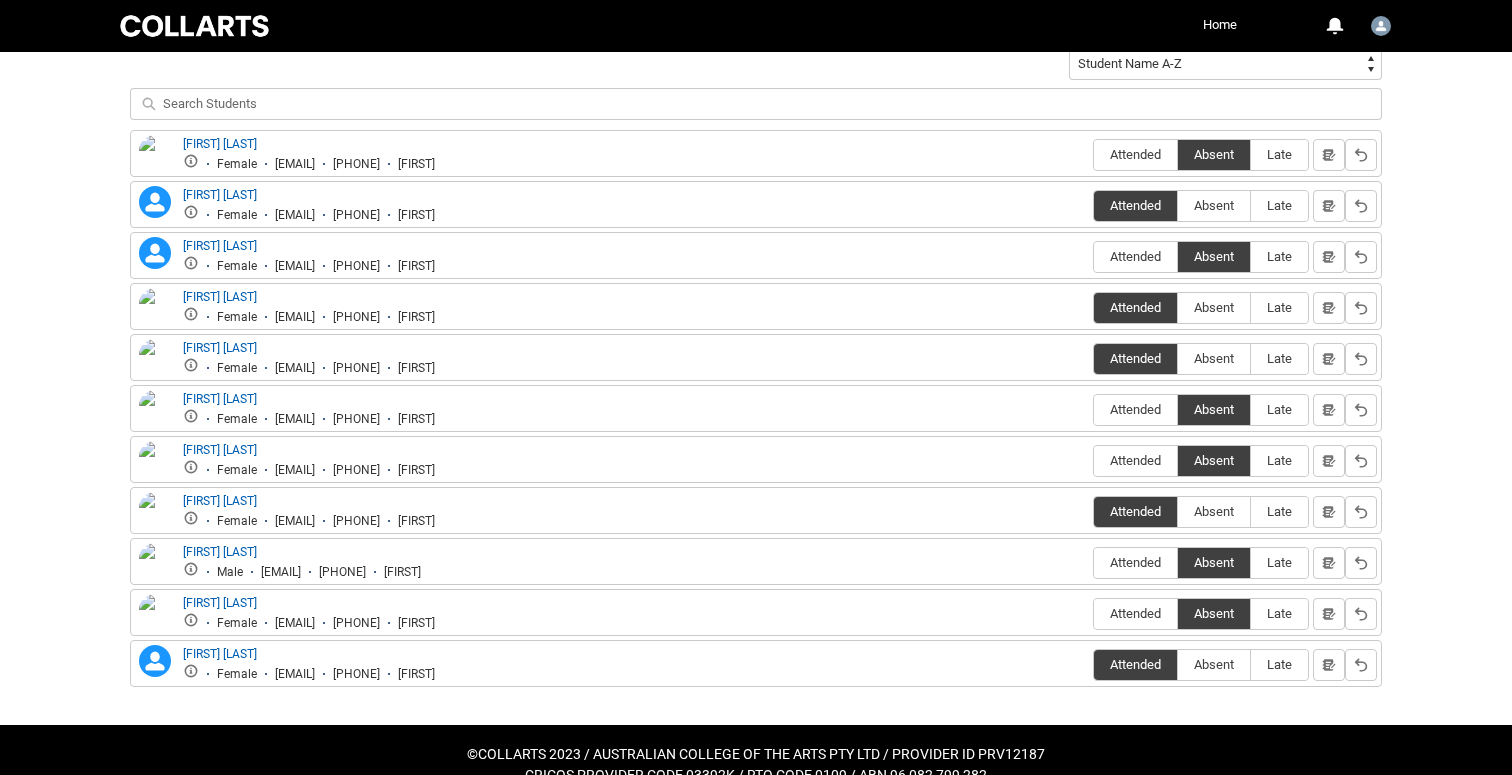 scroll, scrollTop: 750, scrollLeft: 0, axis: vertical 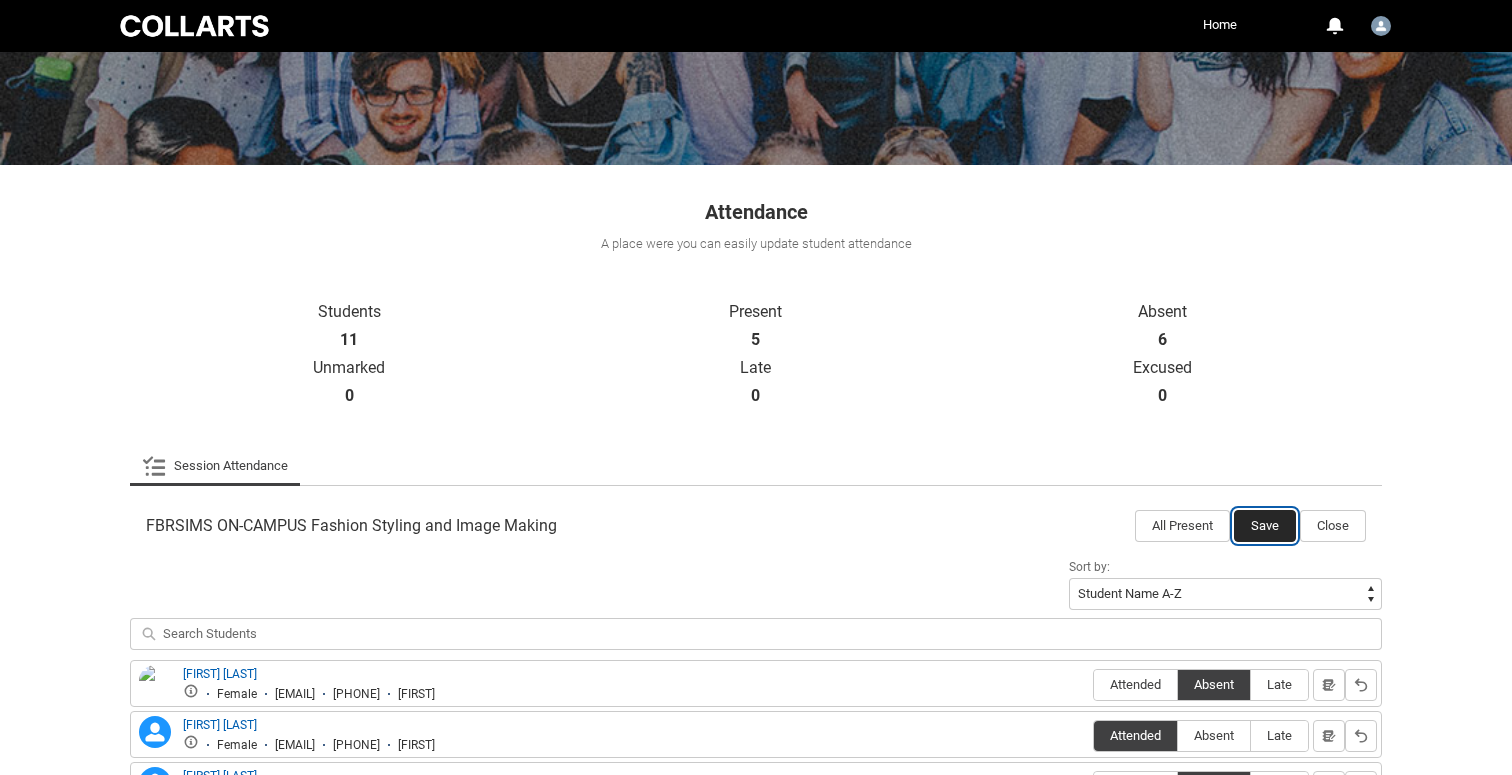 click on "Save" at bounding box center (1265, 526) 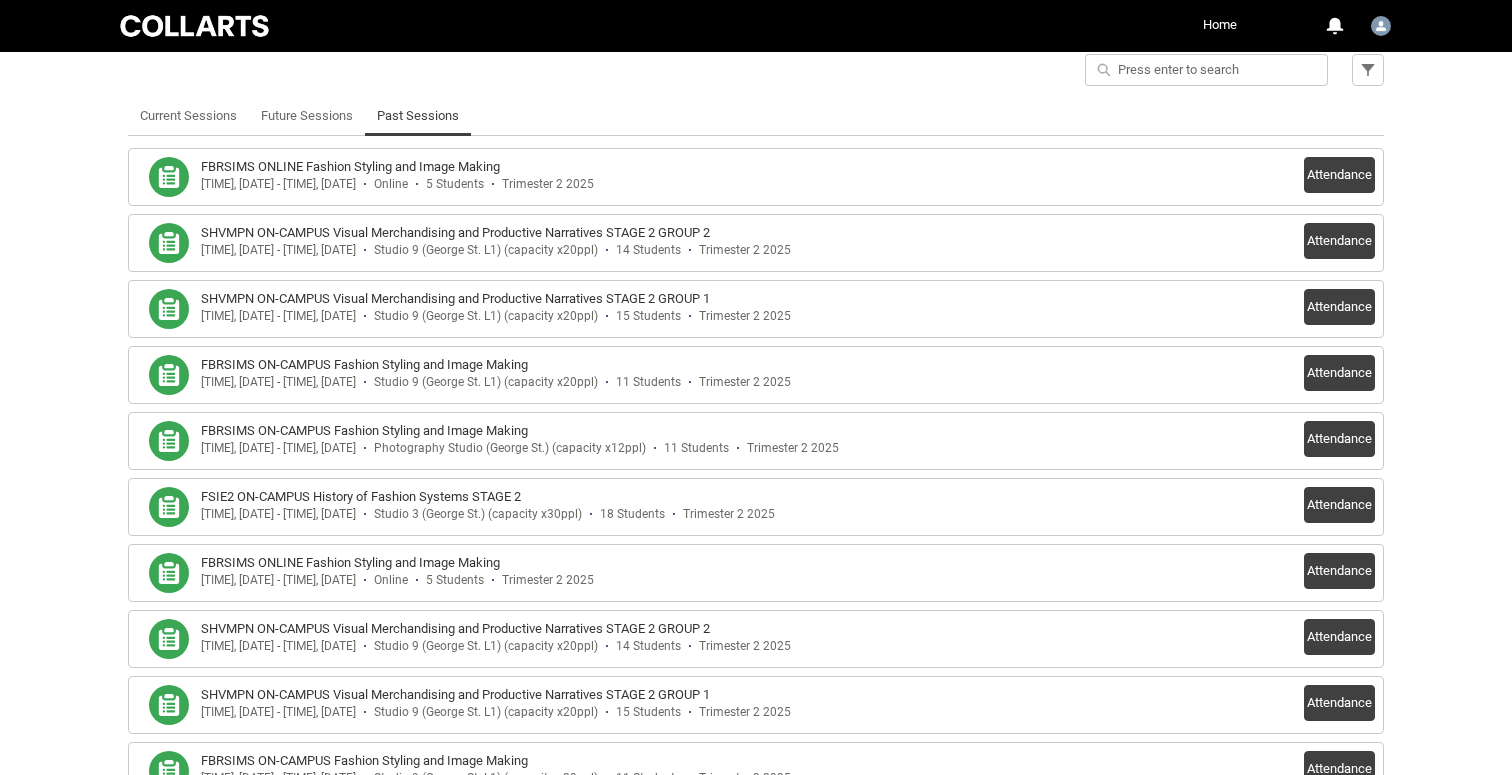 scroll, scrollTop: 546, scrollLeft: 0, axis: vertical 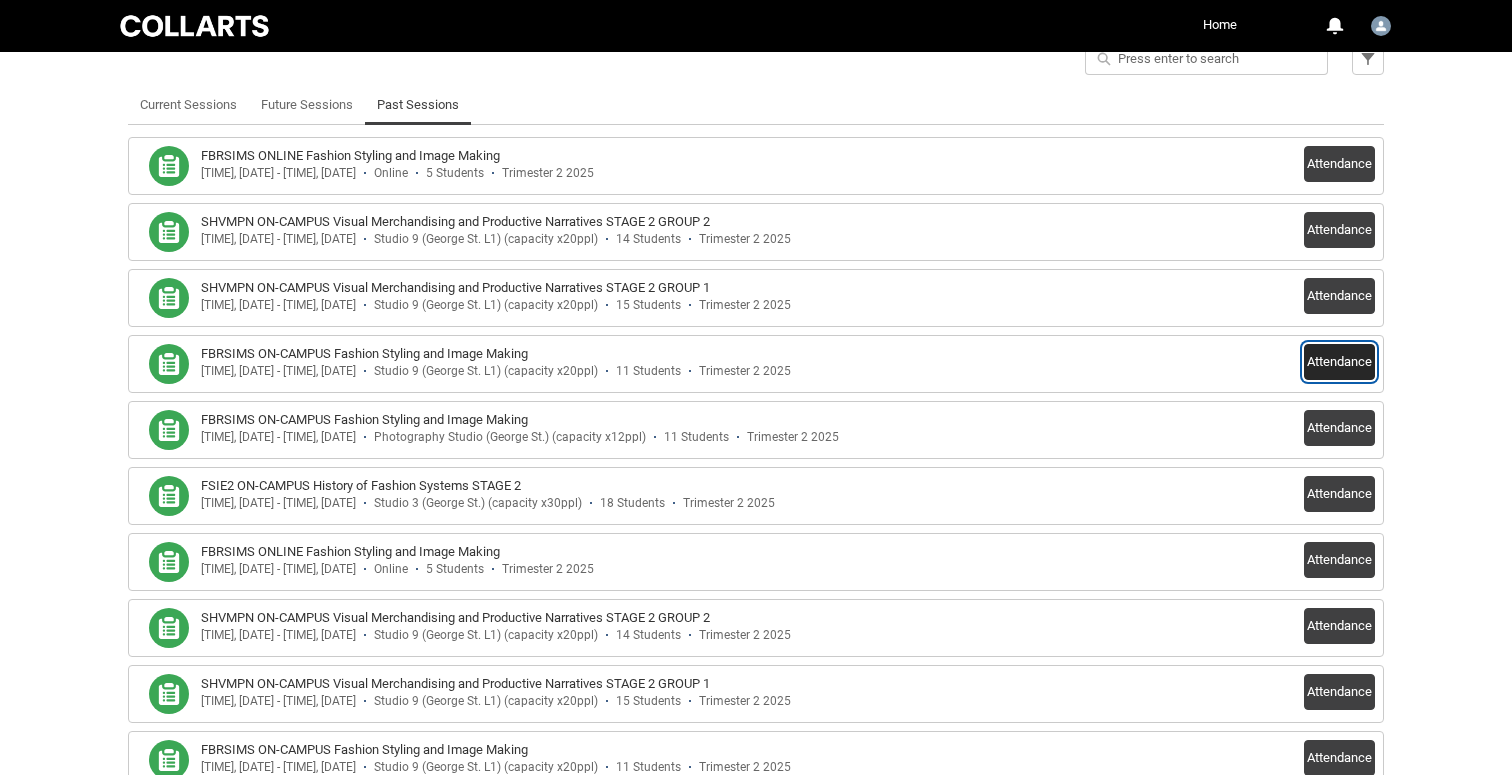 click on "Attendance" at bounding box center (1339, 362) 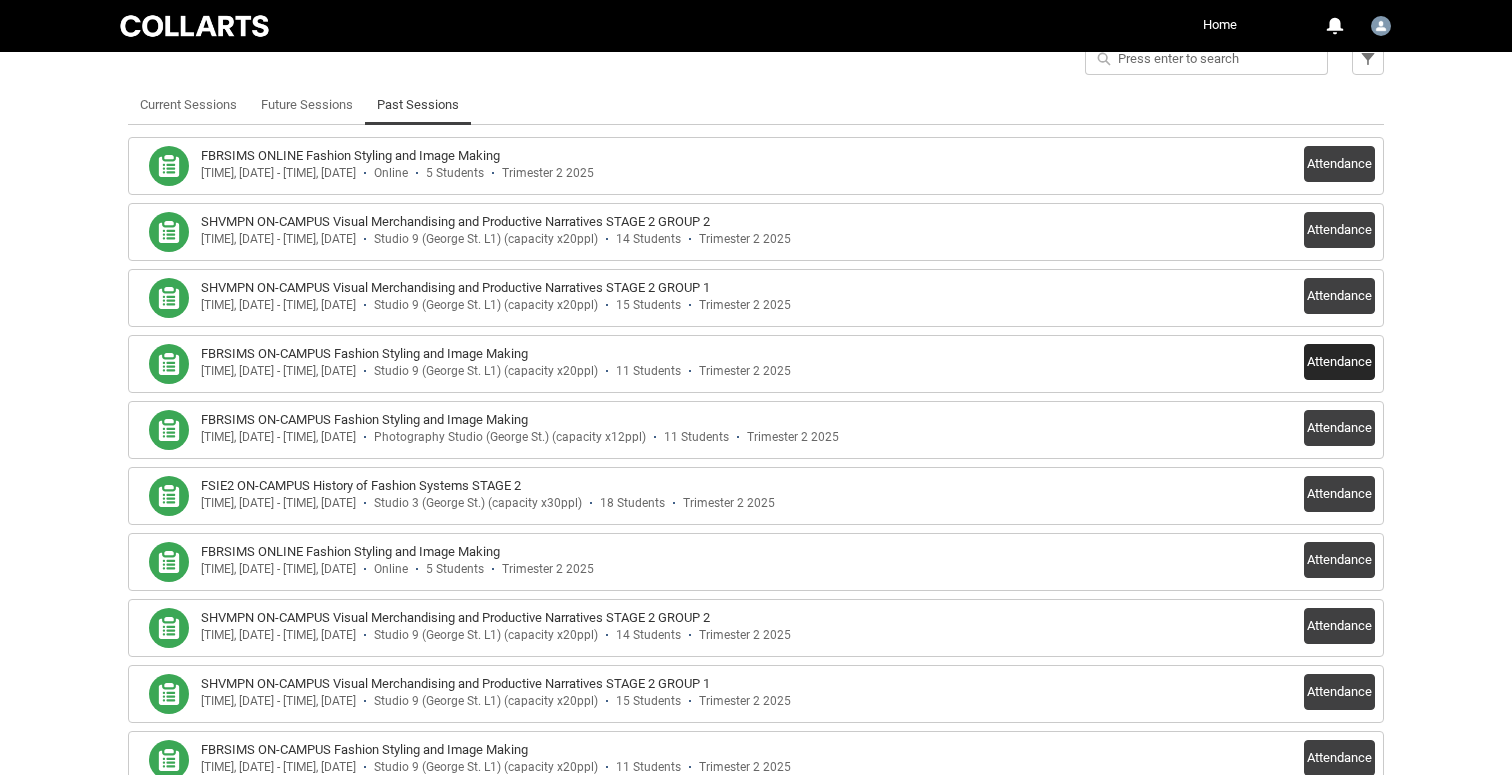 scroll, scrollTop: 530, scrollLeft: 0, axis: vertical 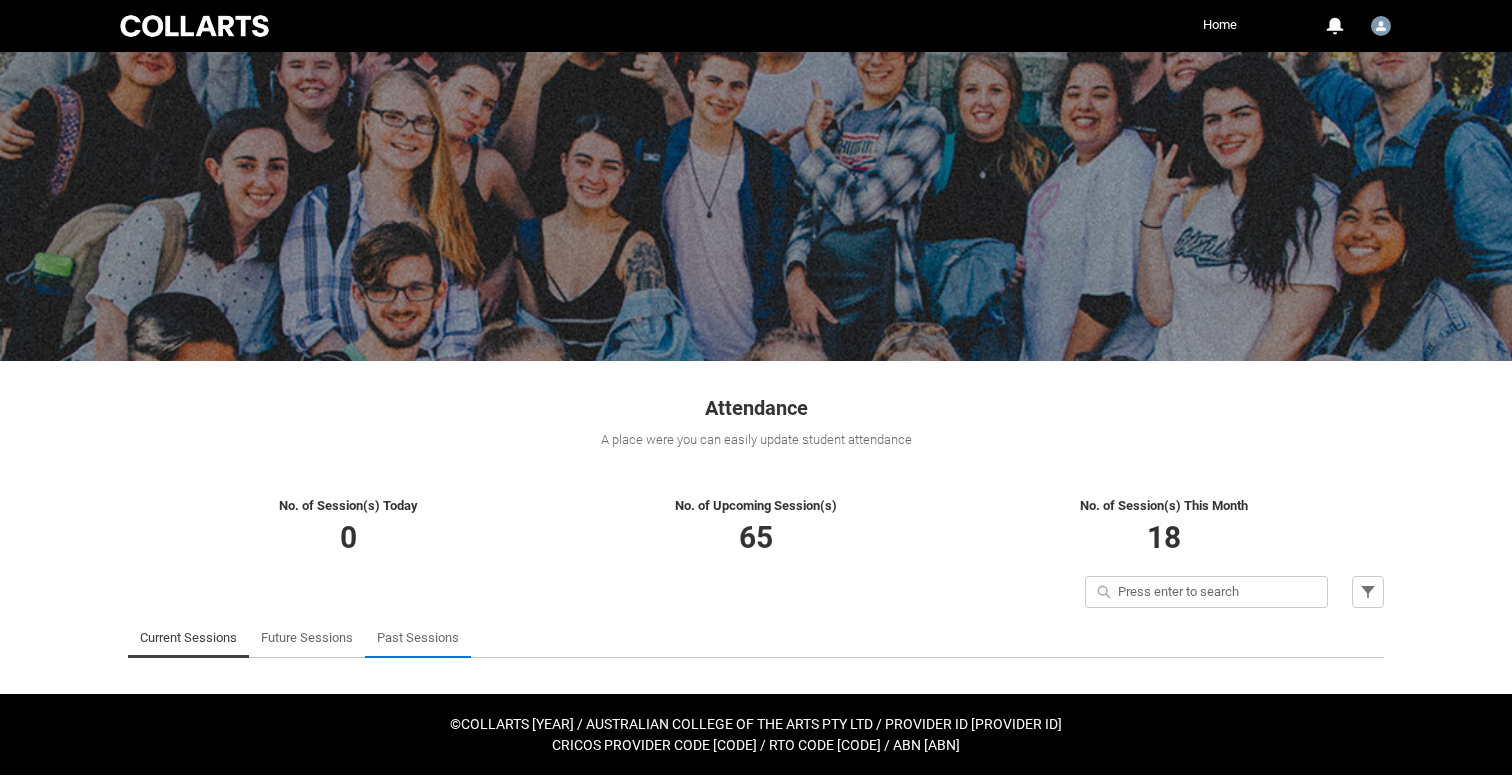 click on "Past Sessions" at bounding box center [418, 638] 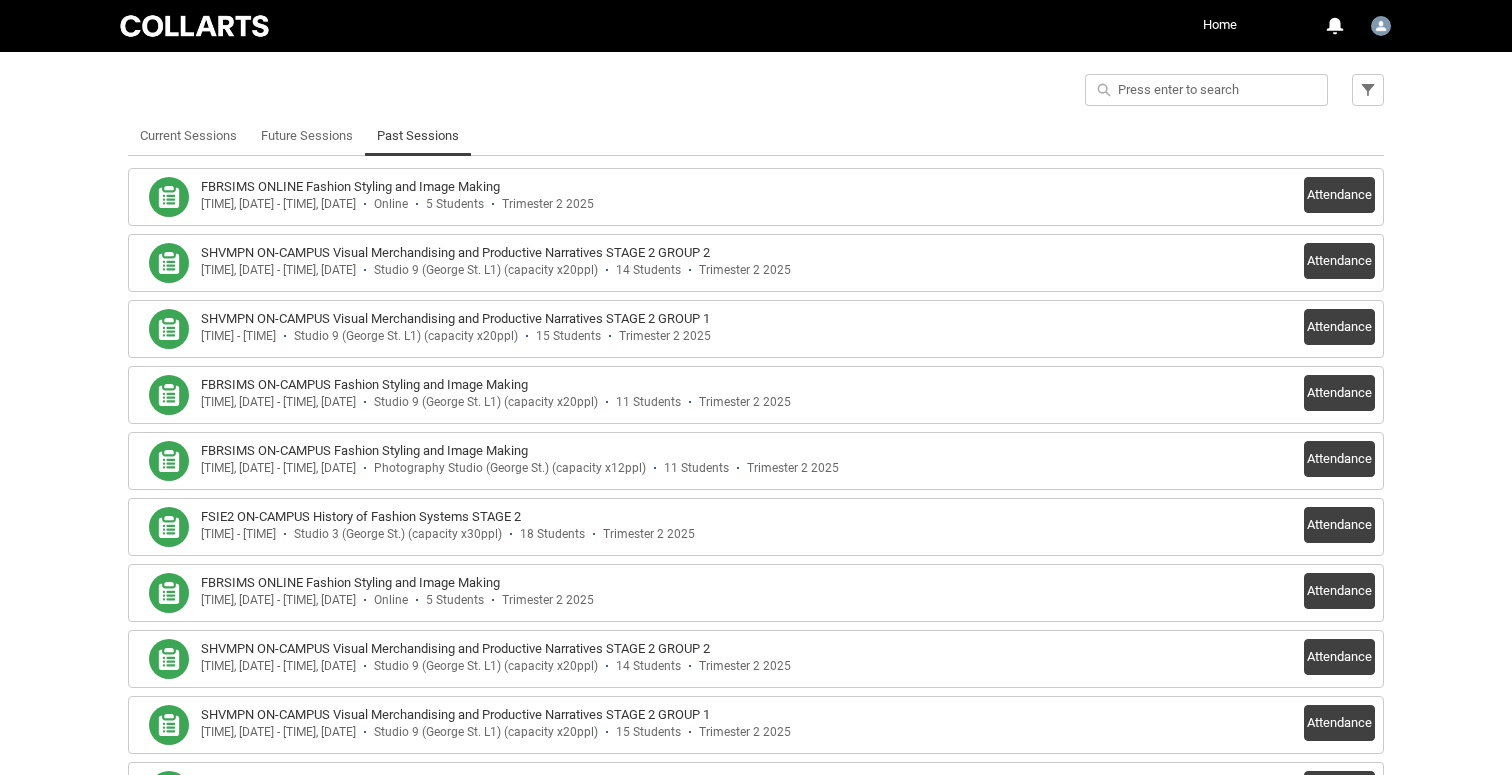 scroll, scrollTop: 529, scrollLeft: 0, axis: vertical 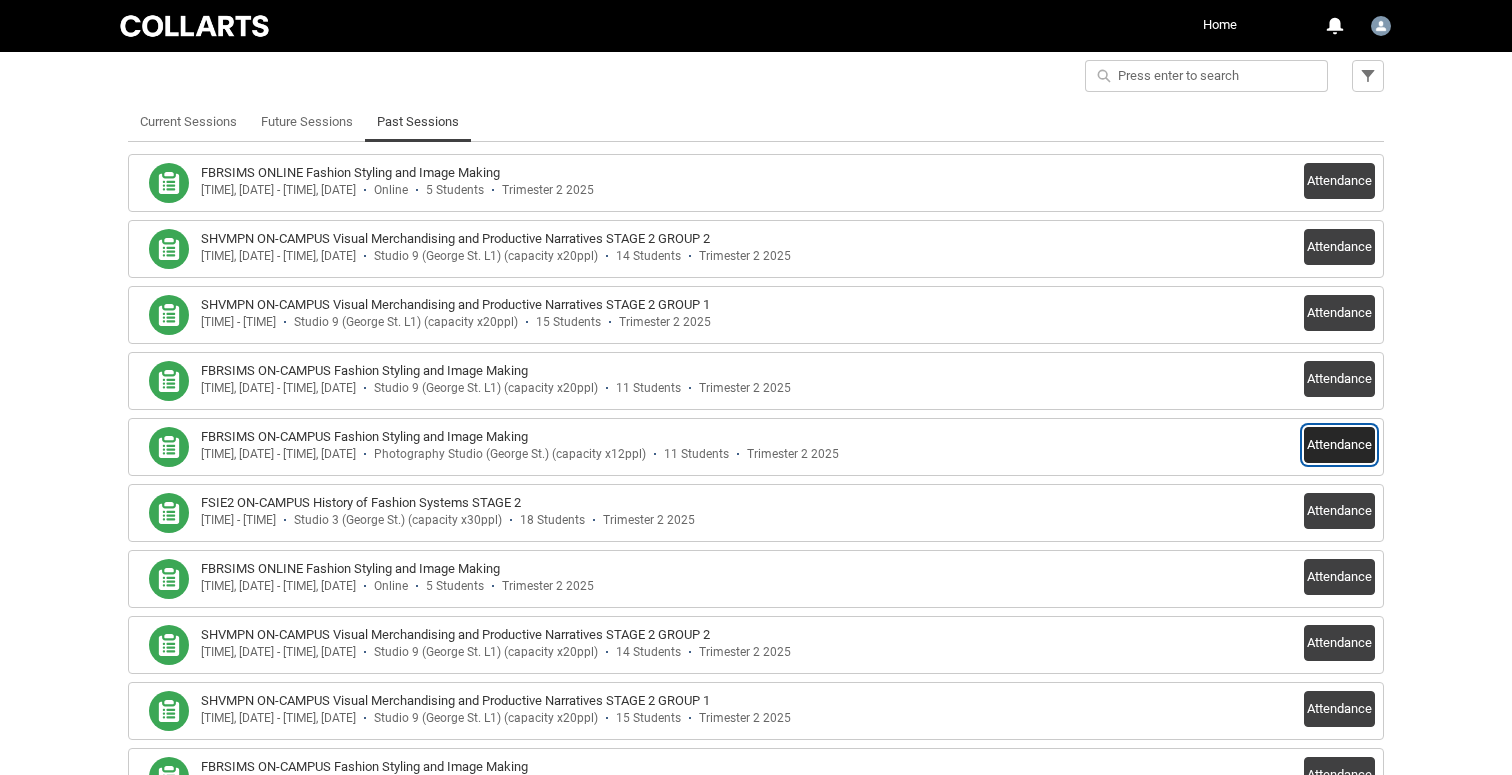 click on "Attendance" at bounding box center (1339, 445) 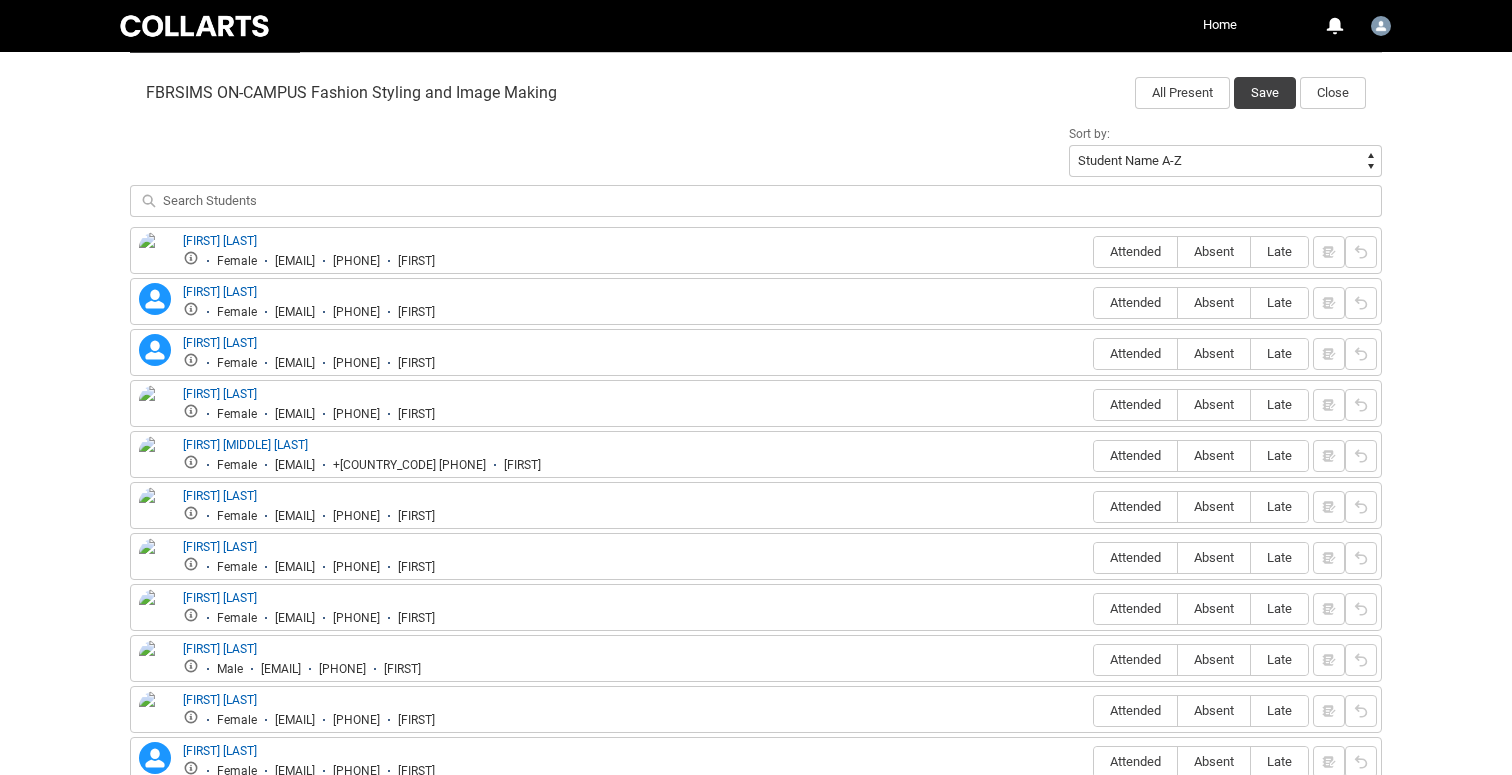 scroll, scrollTop: 639, scrollLeft: 0, axis: vertical 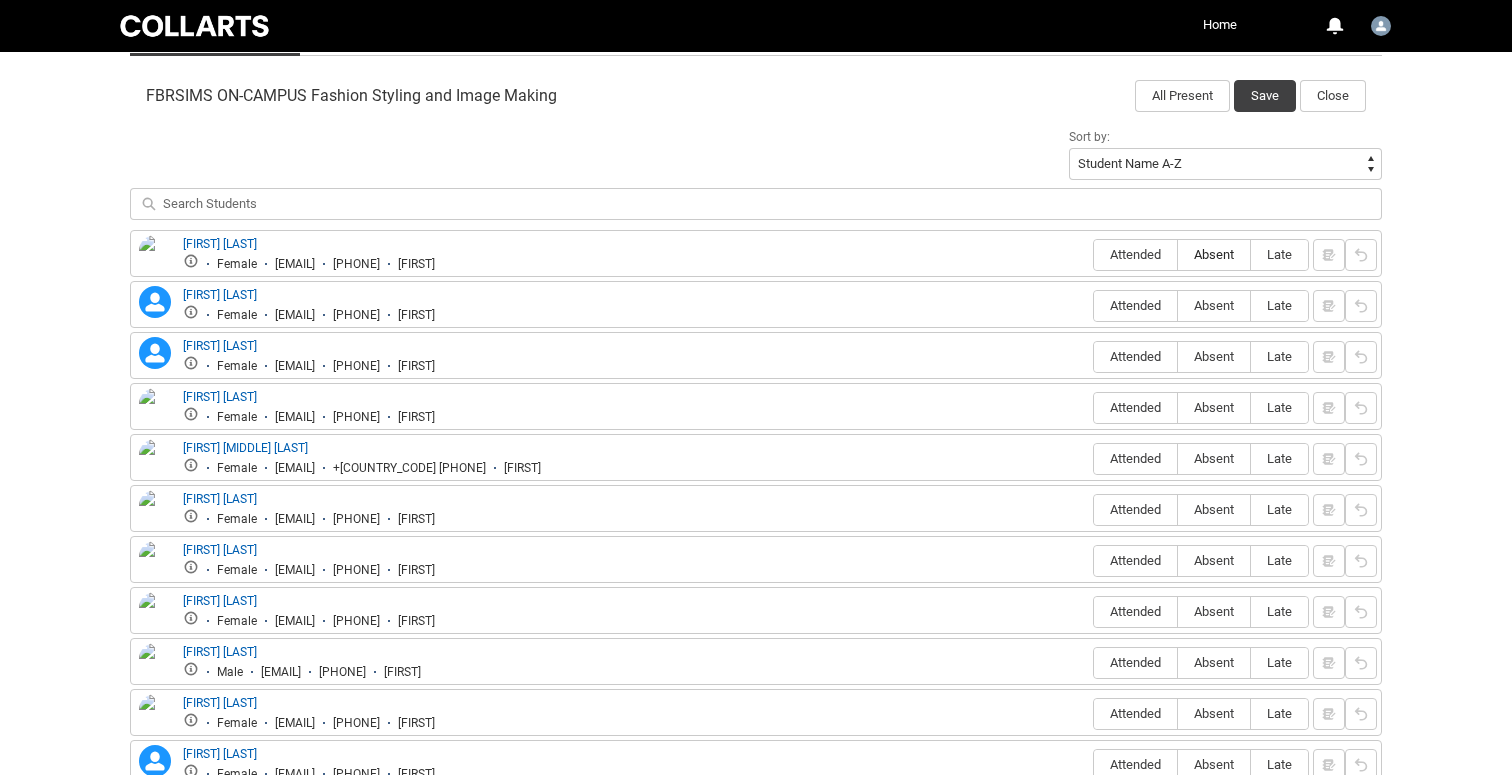 click on "Absent" at bounding box center (1214, 254) 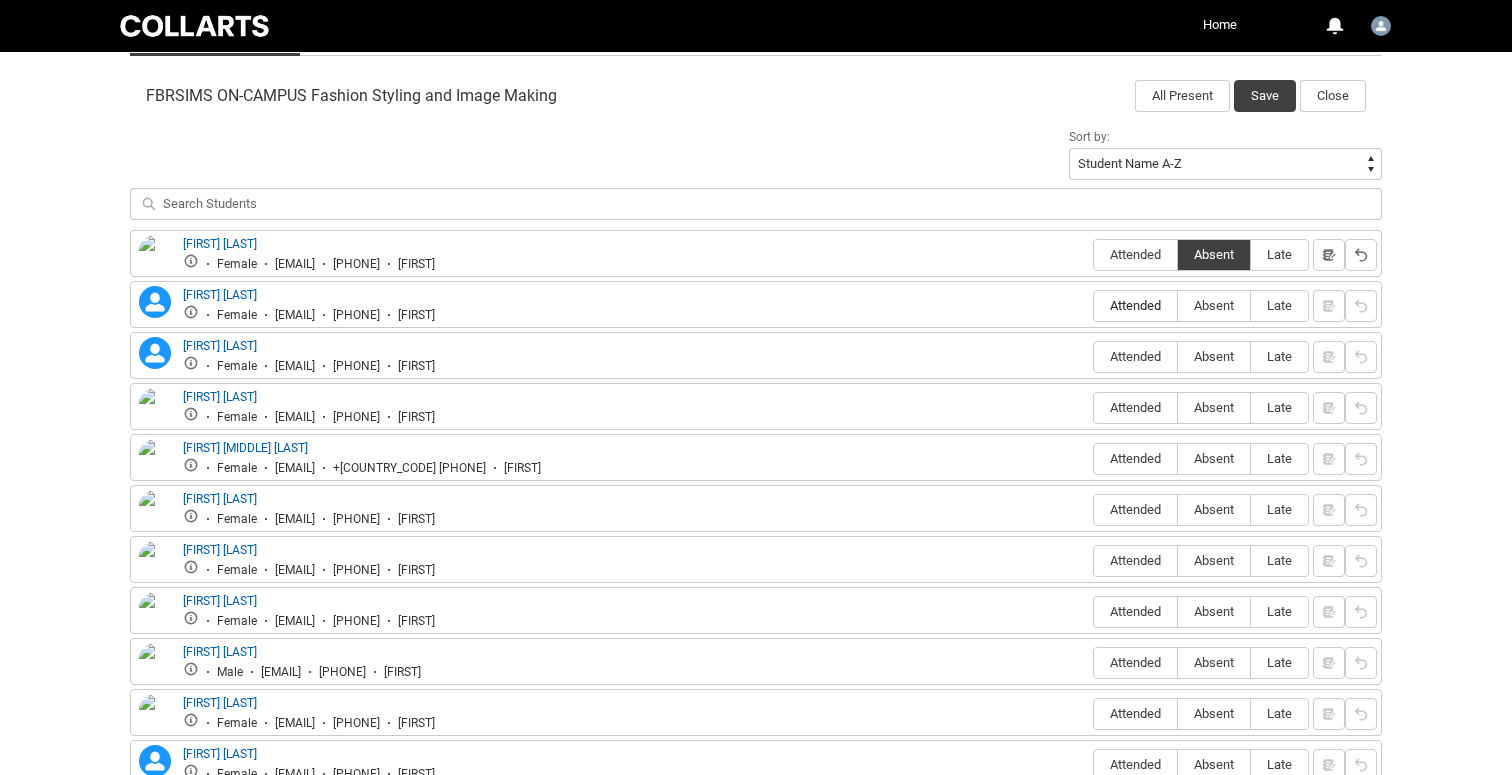 click on "Attended" at bounding box center [1135, 305] 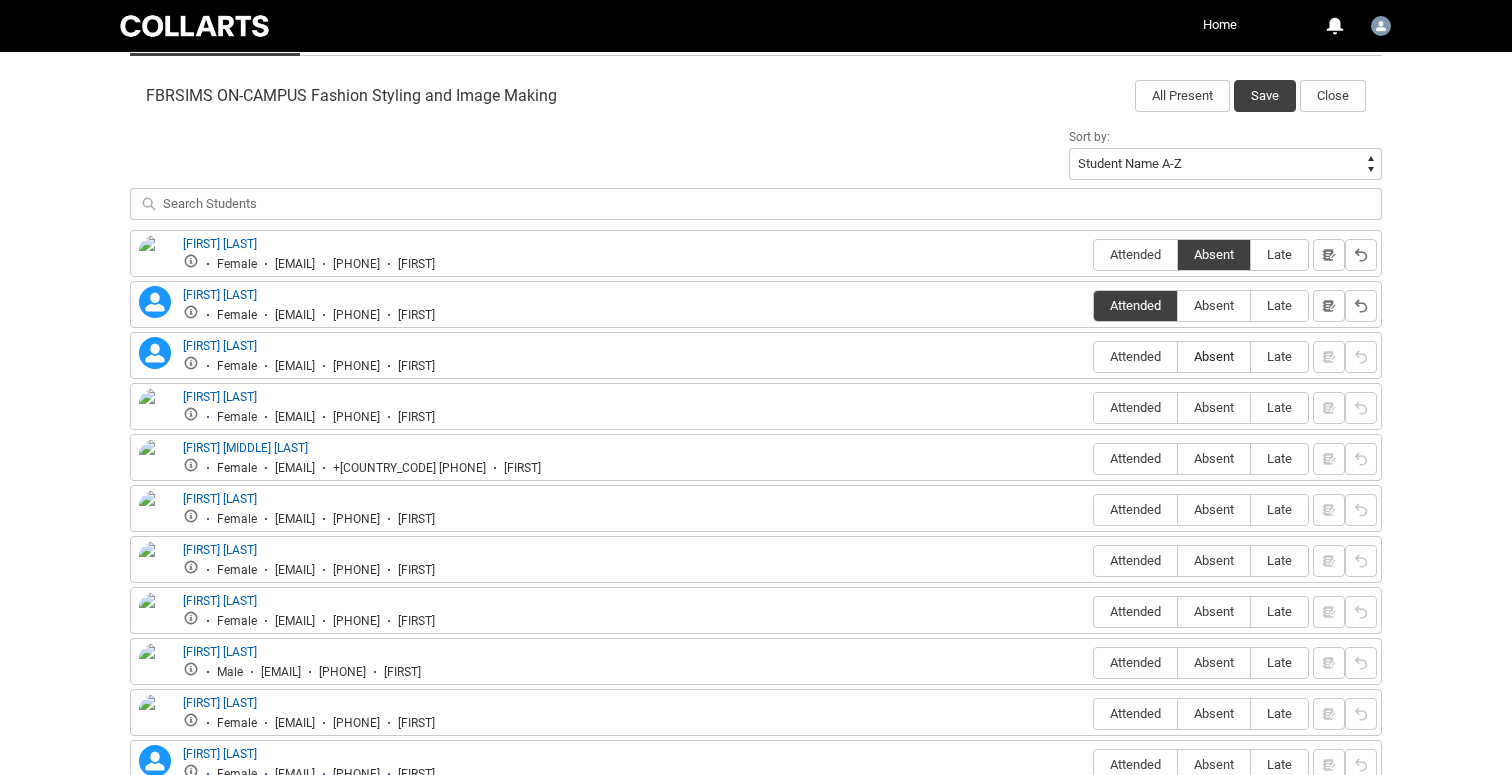 click on "Absent" at bounding box center [1214, 356] 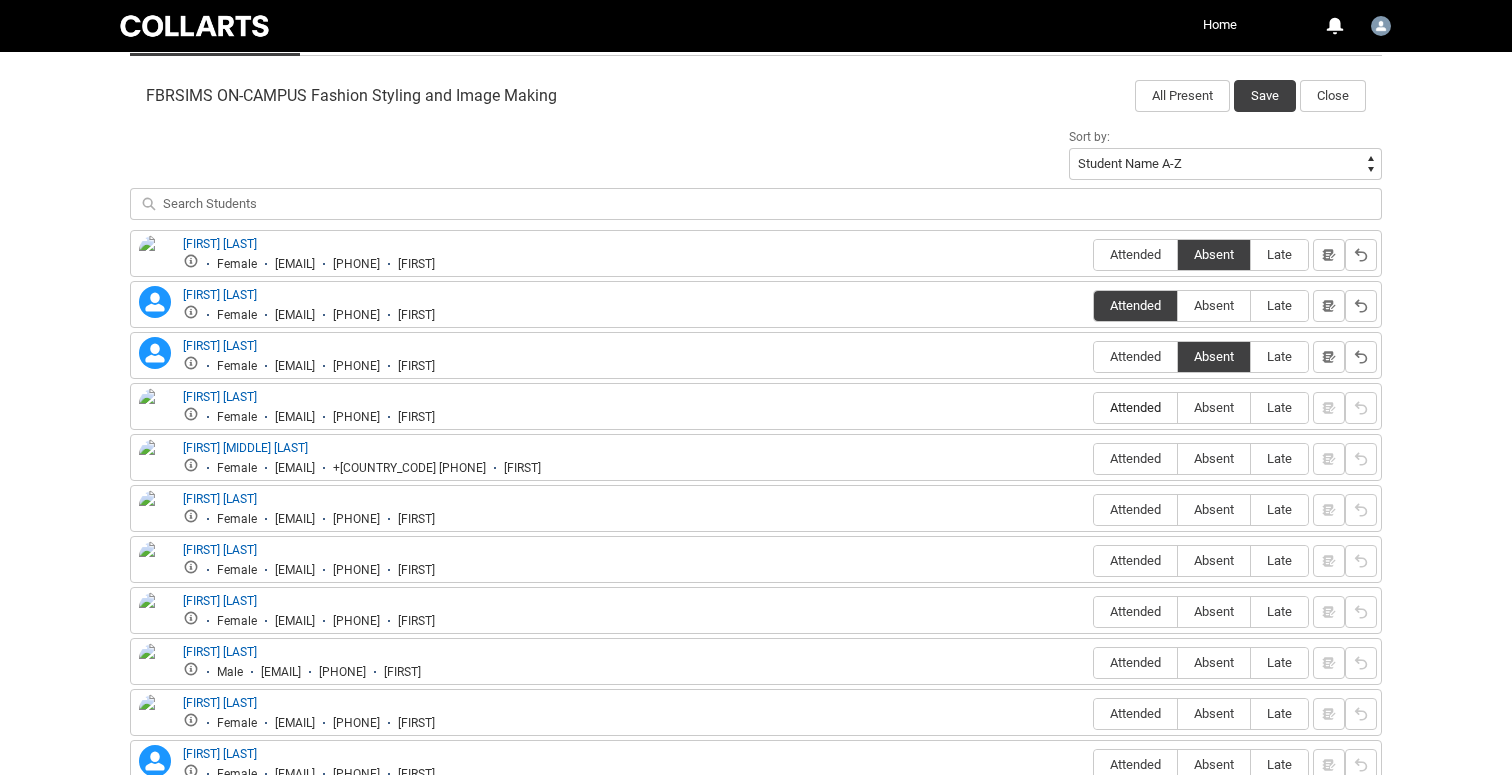 click on "Attended" at bounding box center (1135, 407) 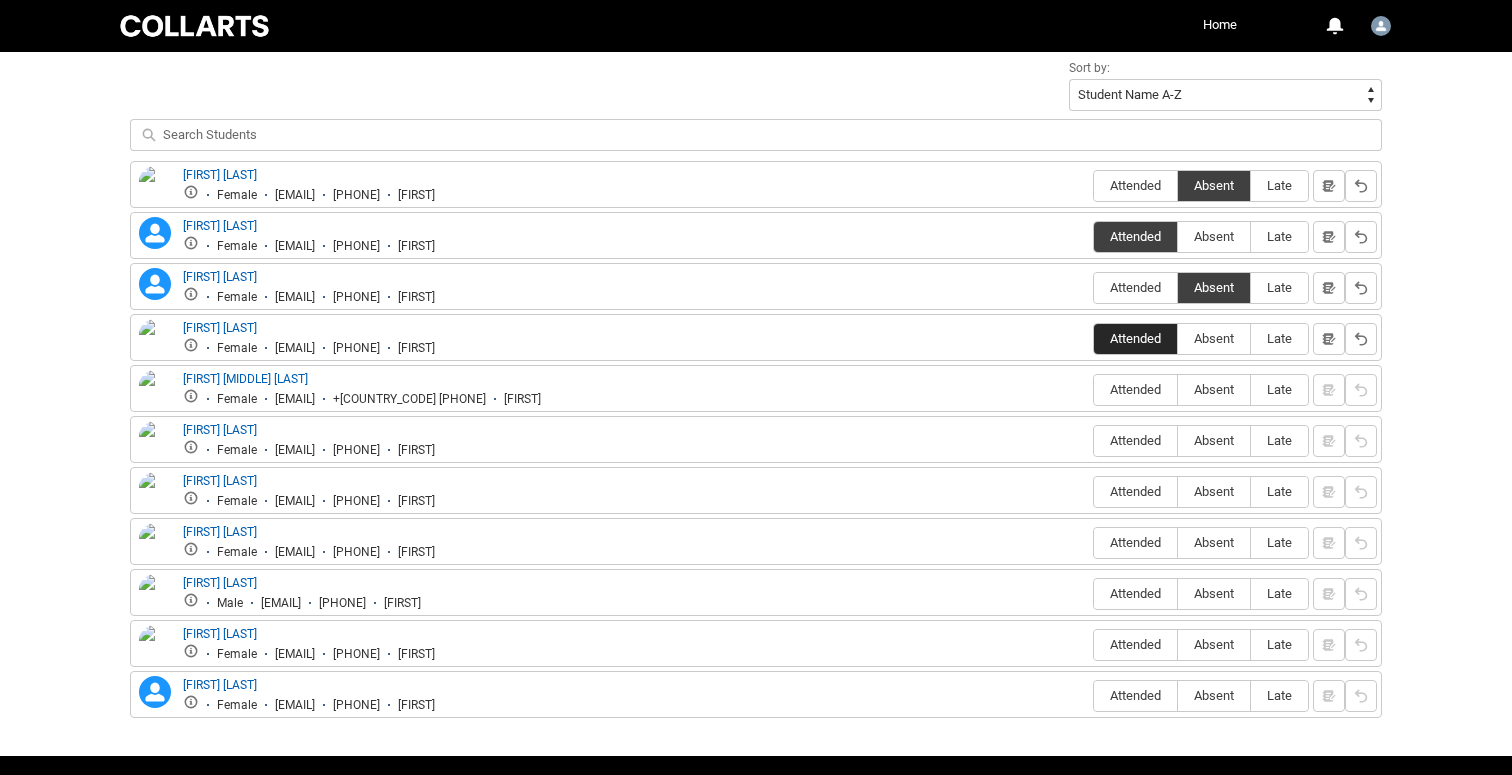scroll, scrollTop: 767, scrollLeft: 0, axis: vertical 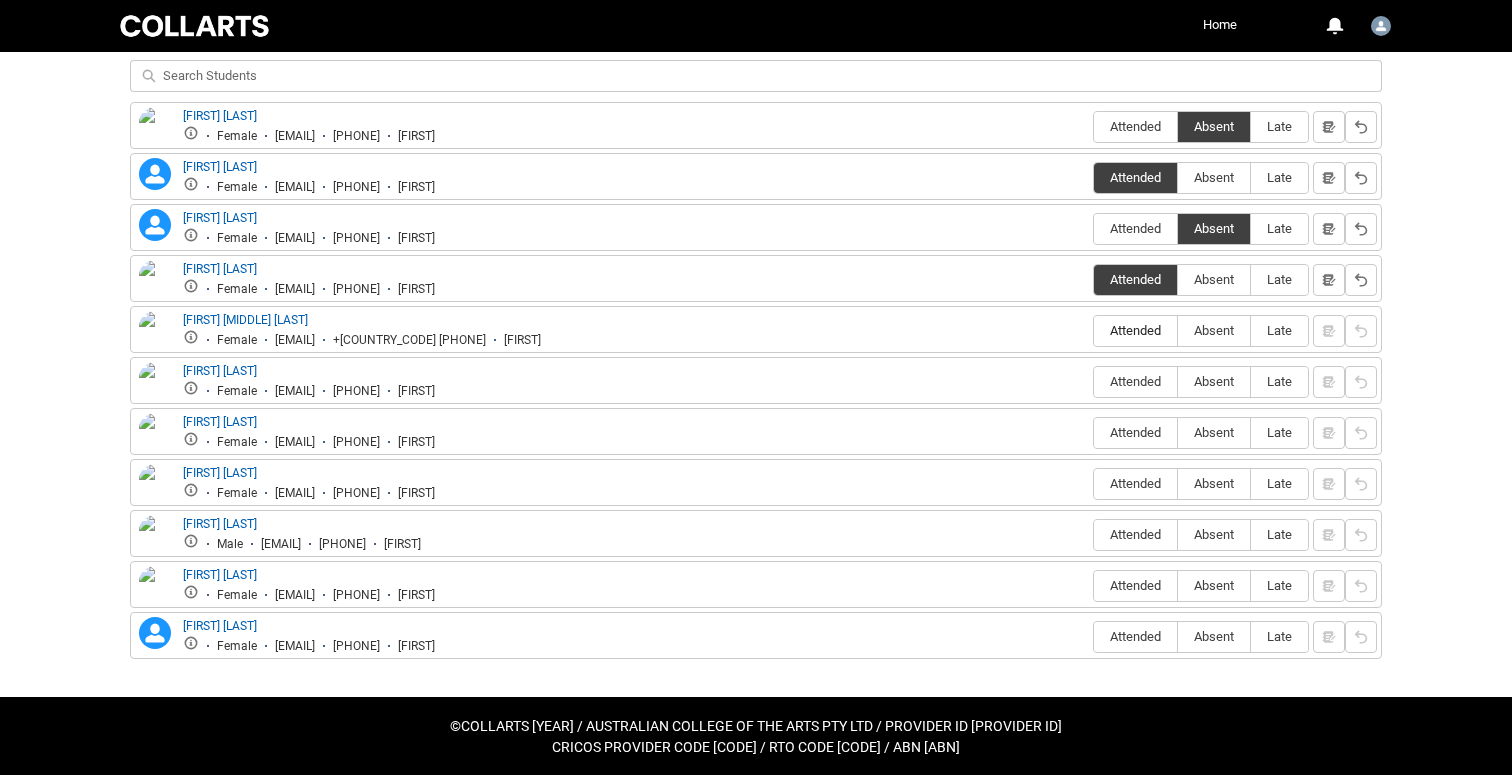 click on "Attended" at bounding box center [1135, 330] 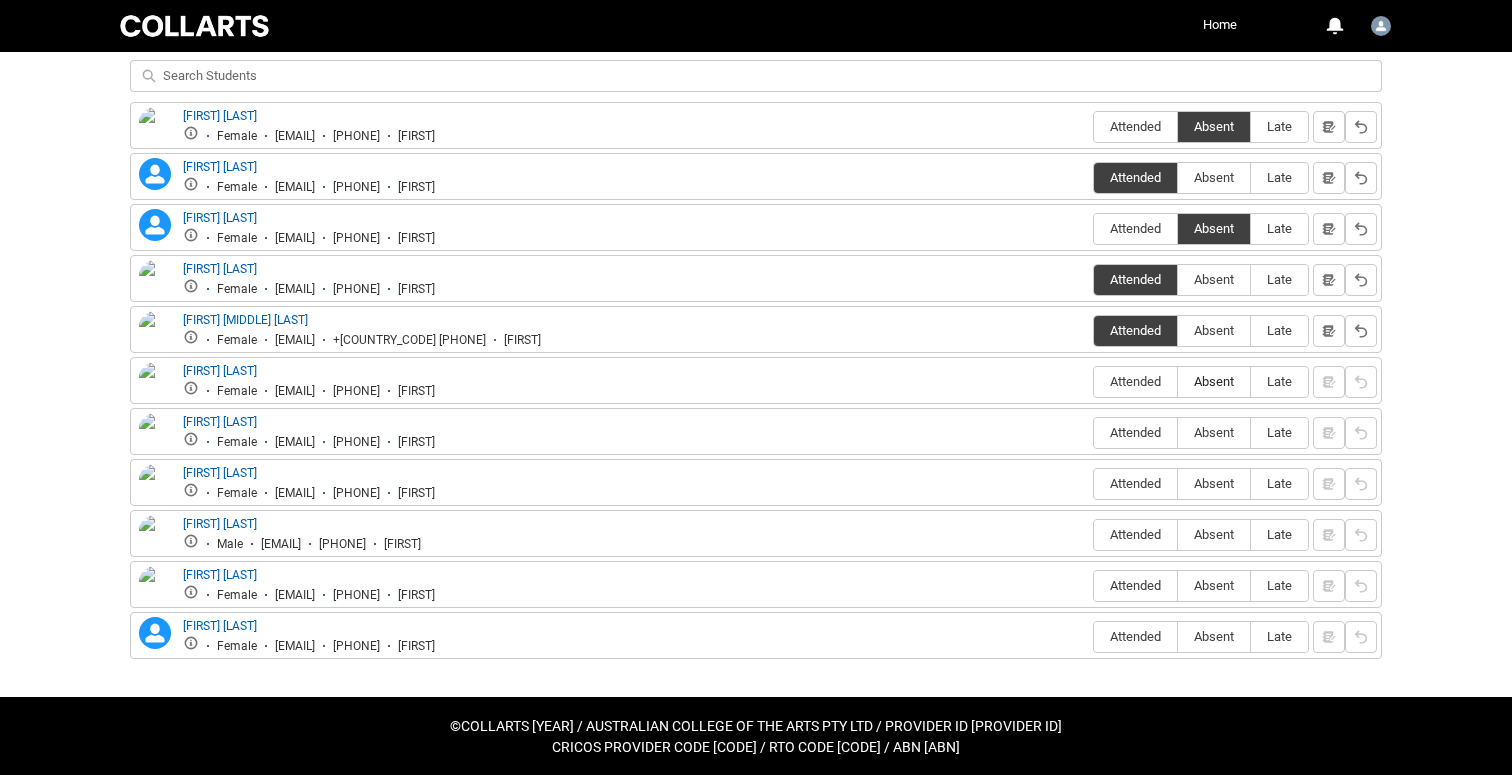 click on "Absent" at bounding box center [1214, 381] 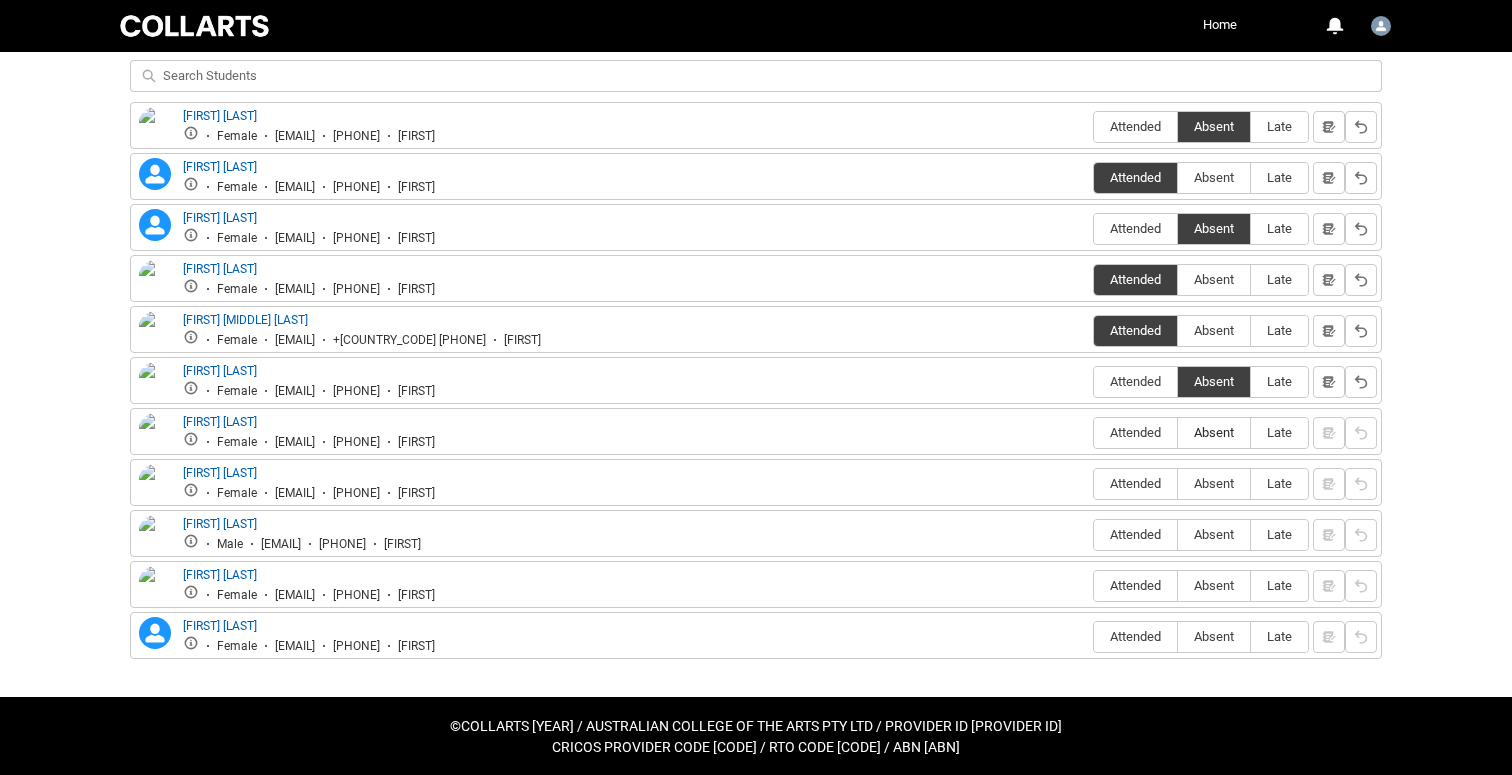 click on "Absent" at bounding box center [1214, 432] 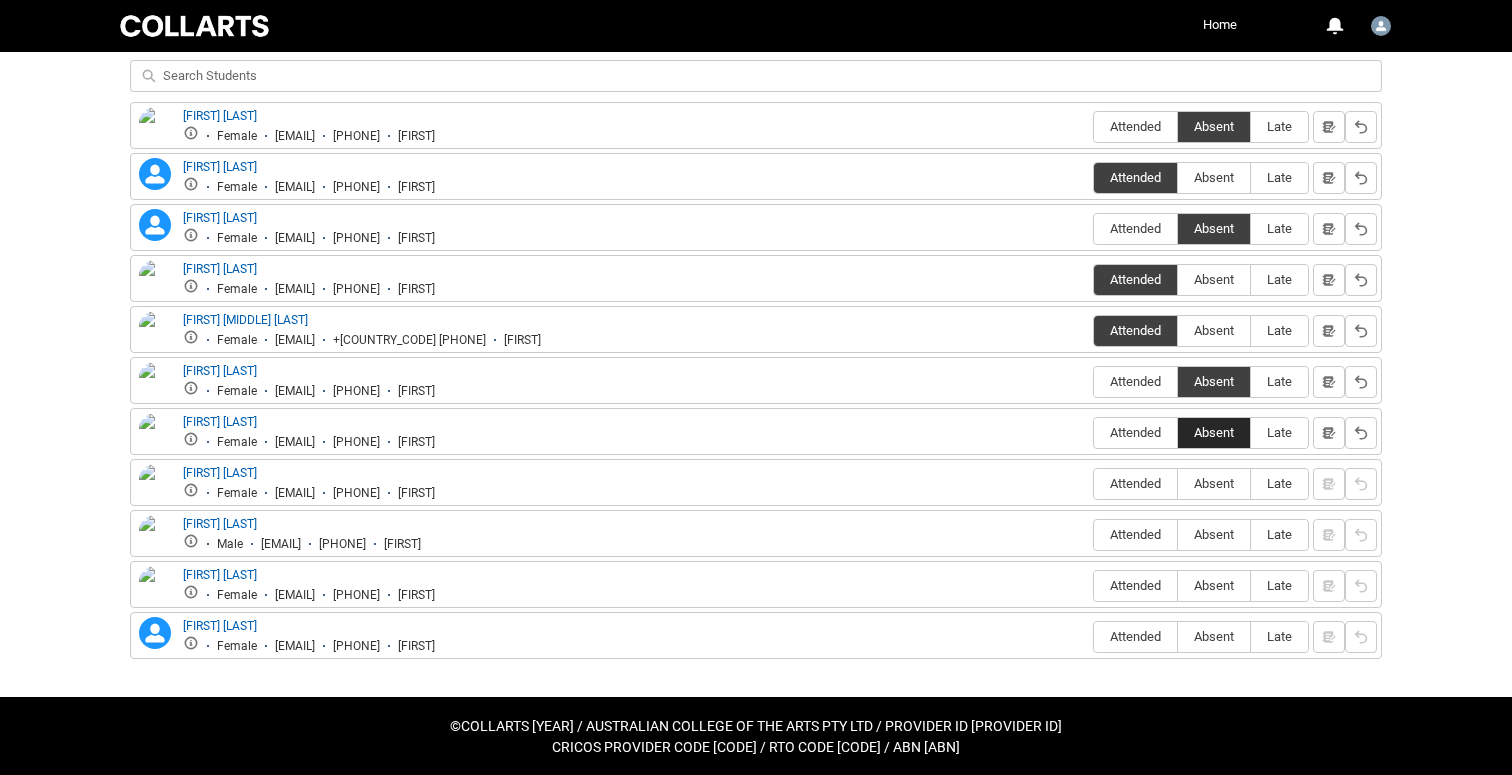 scroll, scrollTop: 770, scrollLeft: 0, axis: vertical 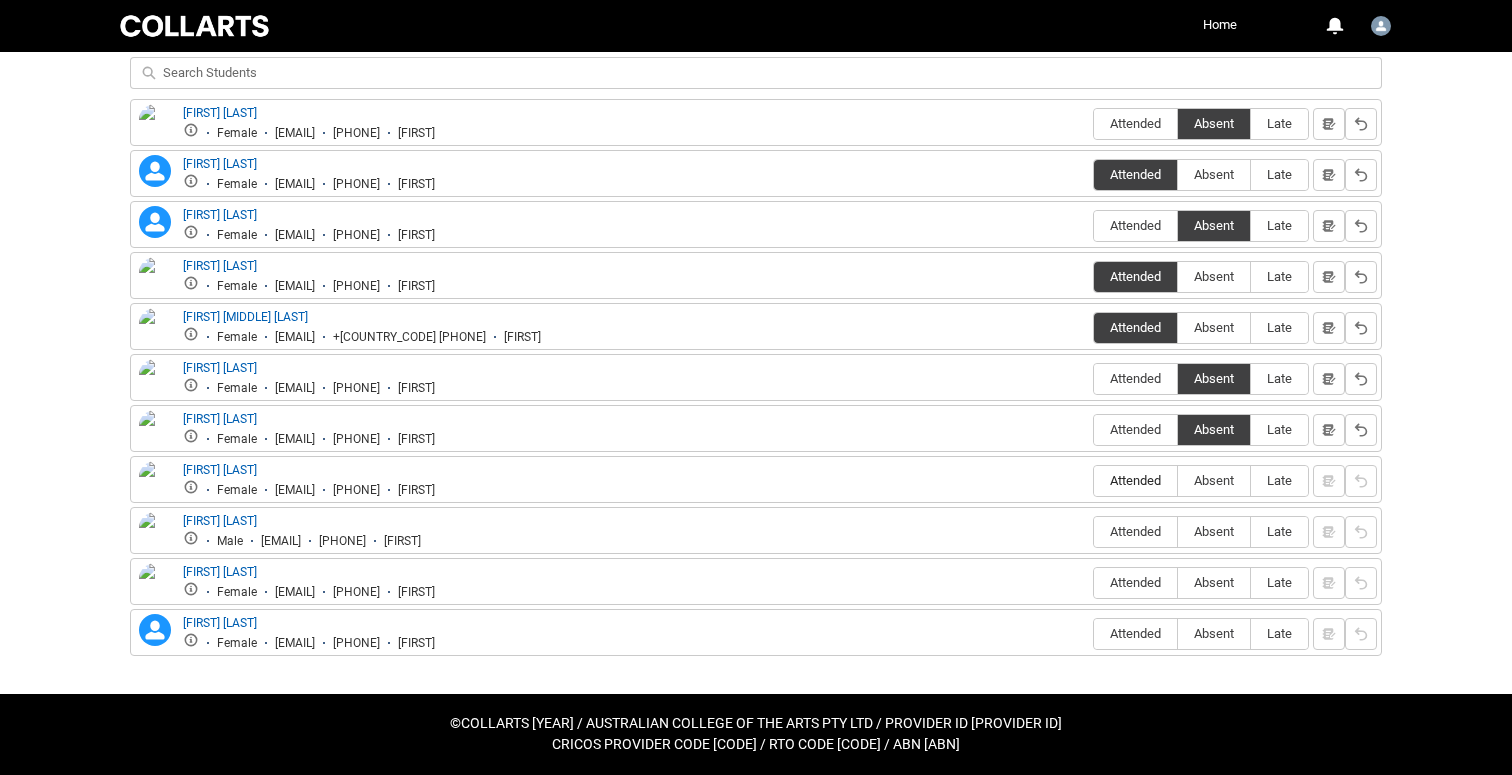 click on "Attended" at bounding box center (1135, 480) 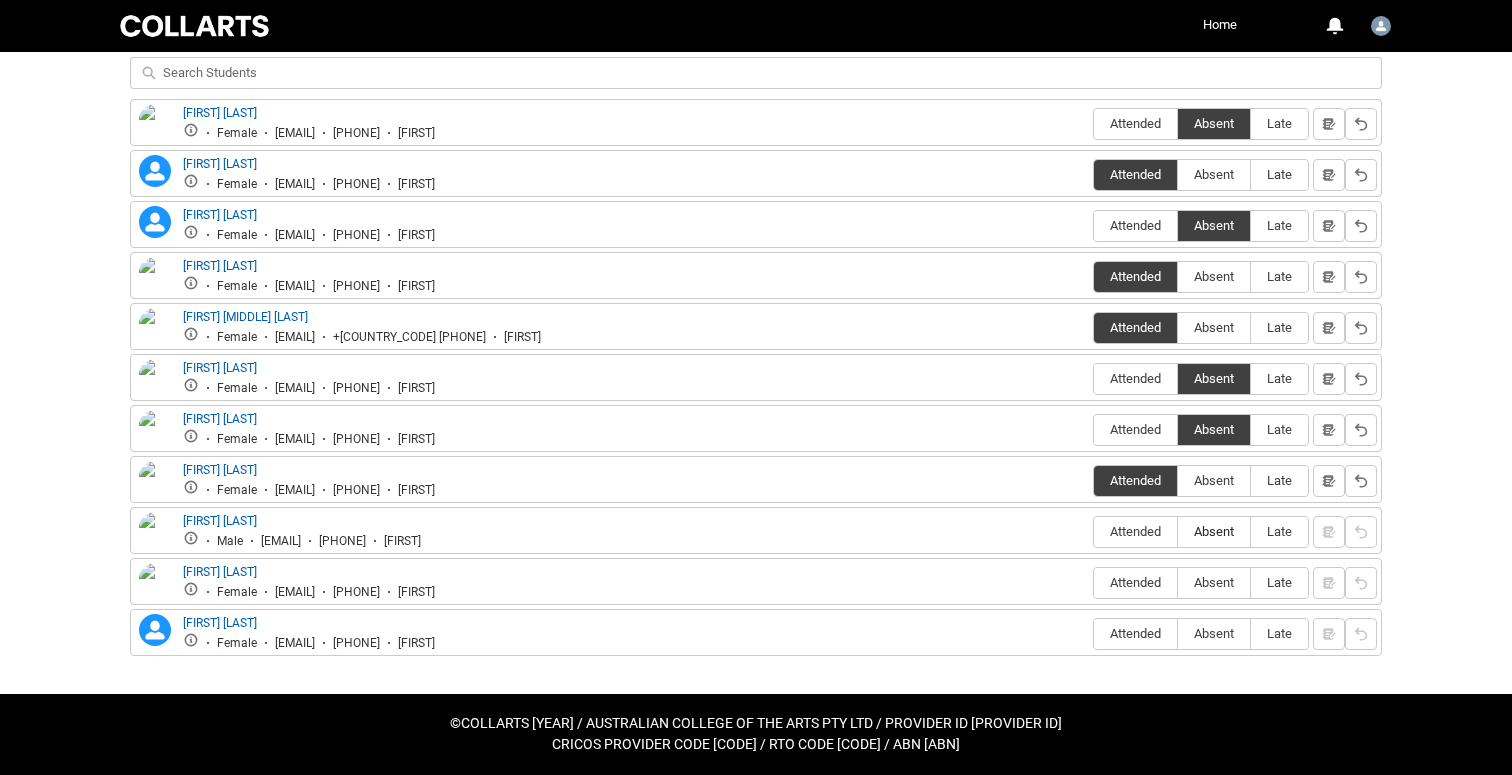 click on "Absent" at bounding box center [1214, 531] 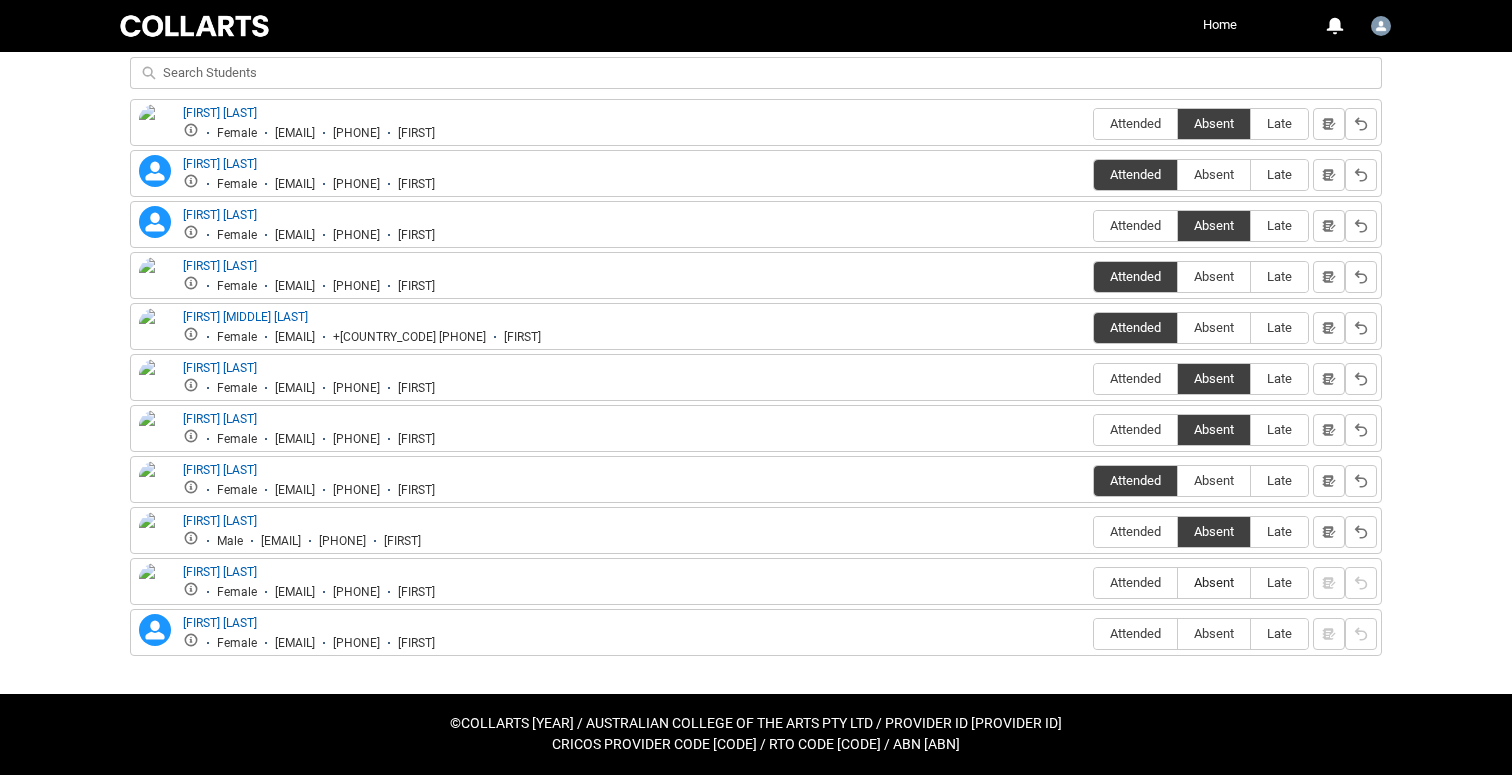click on "Absent" at bounding box center [1214, 582] 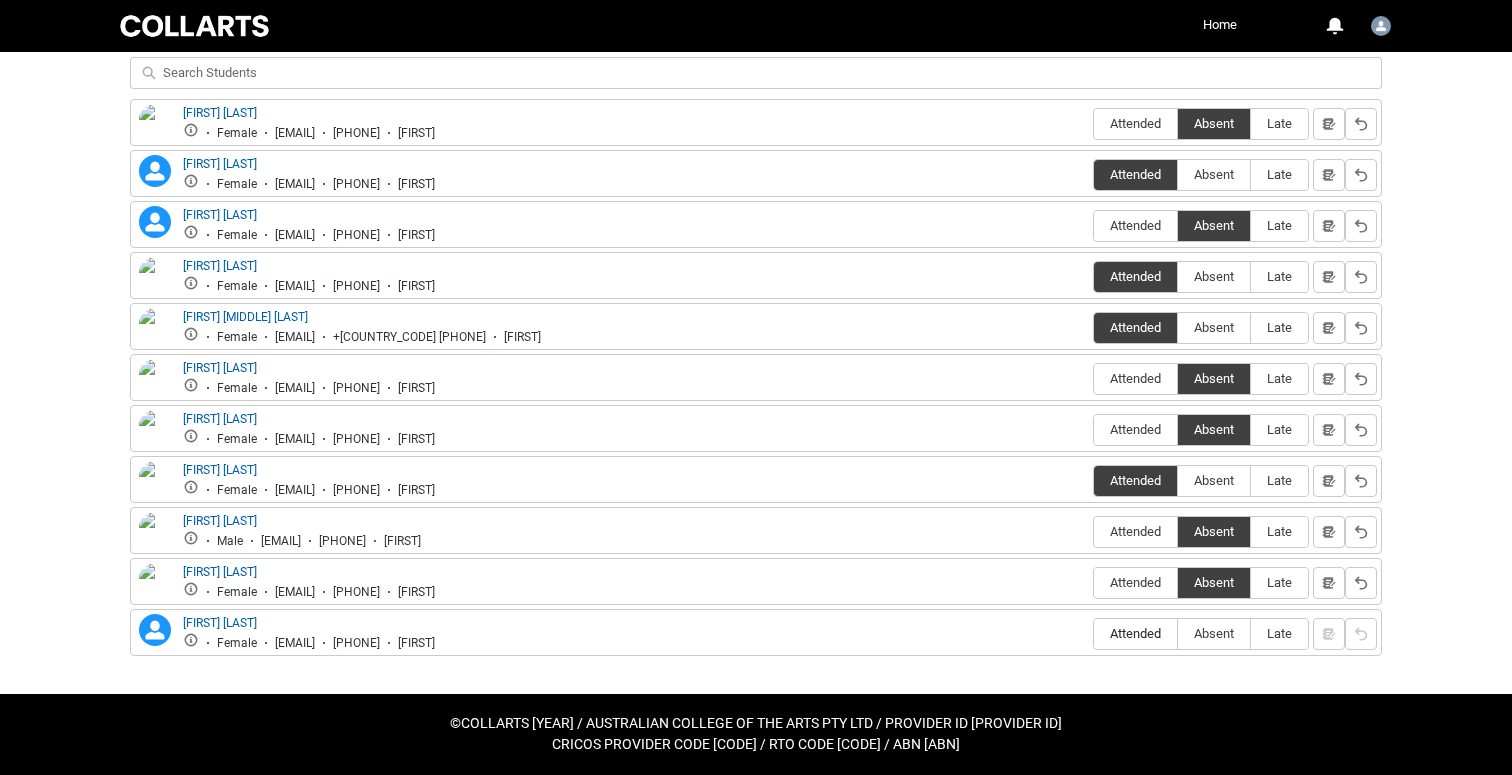 click on "Attended" at bounding box center (1135, 633) 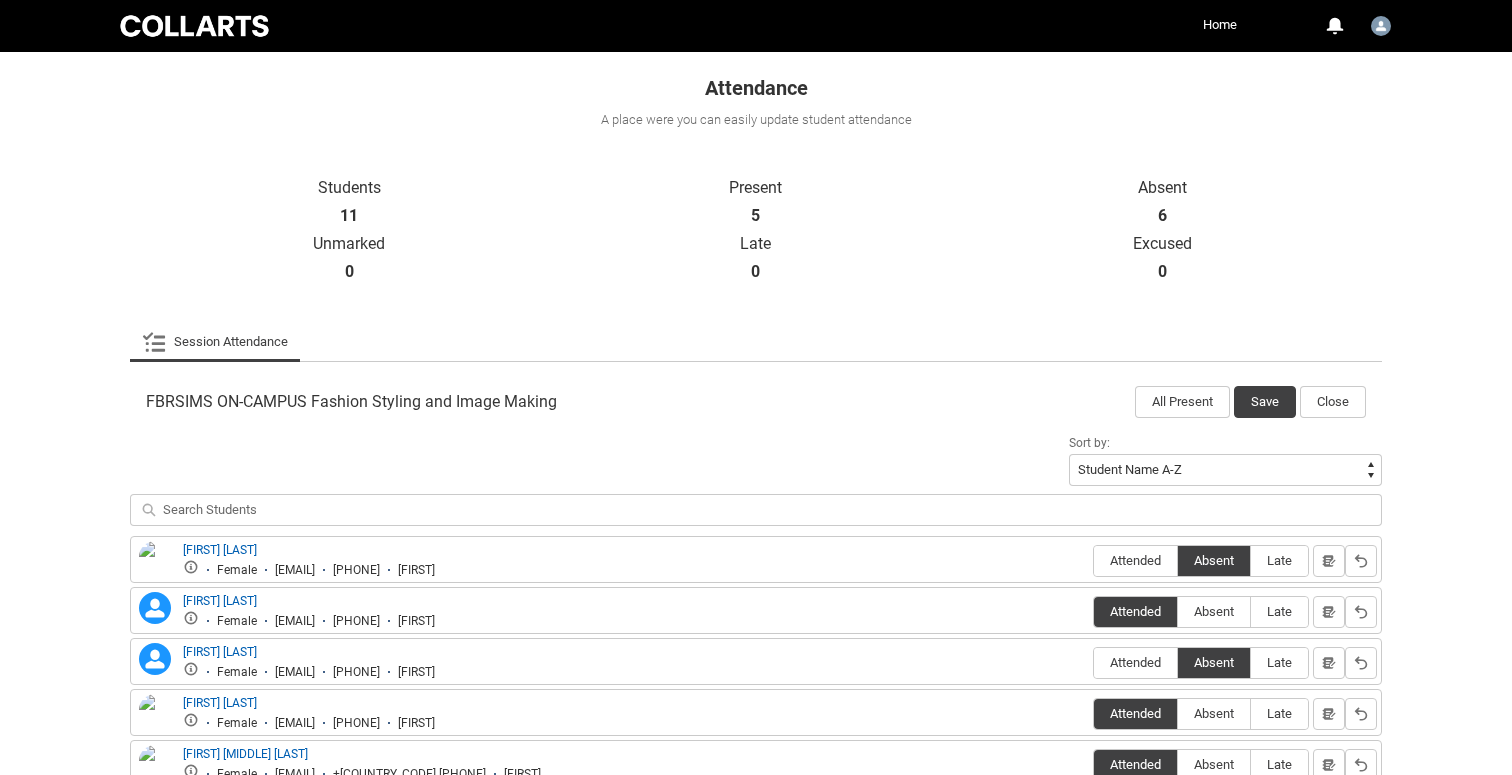 scroll, scrollTop: 275, scrollLeft: 0, axis: vertical 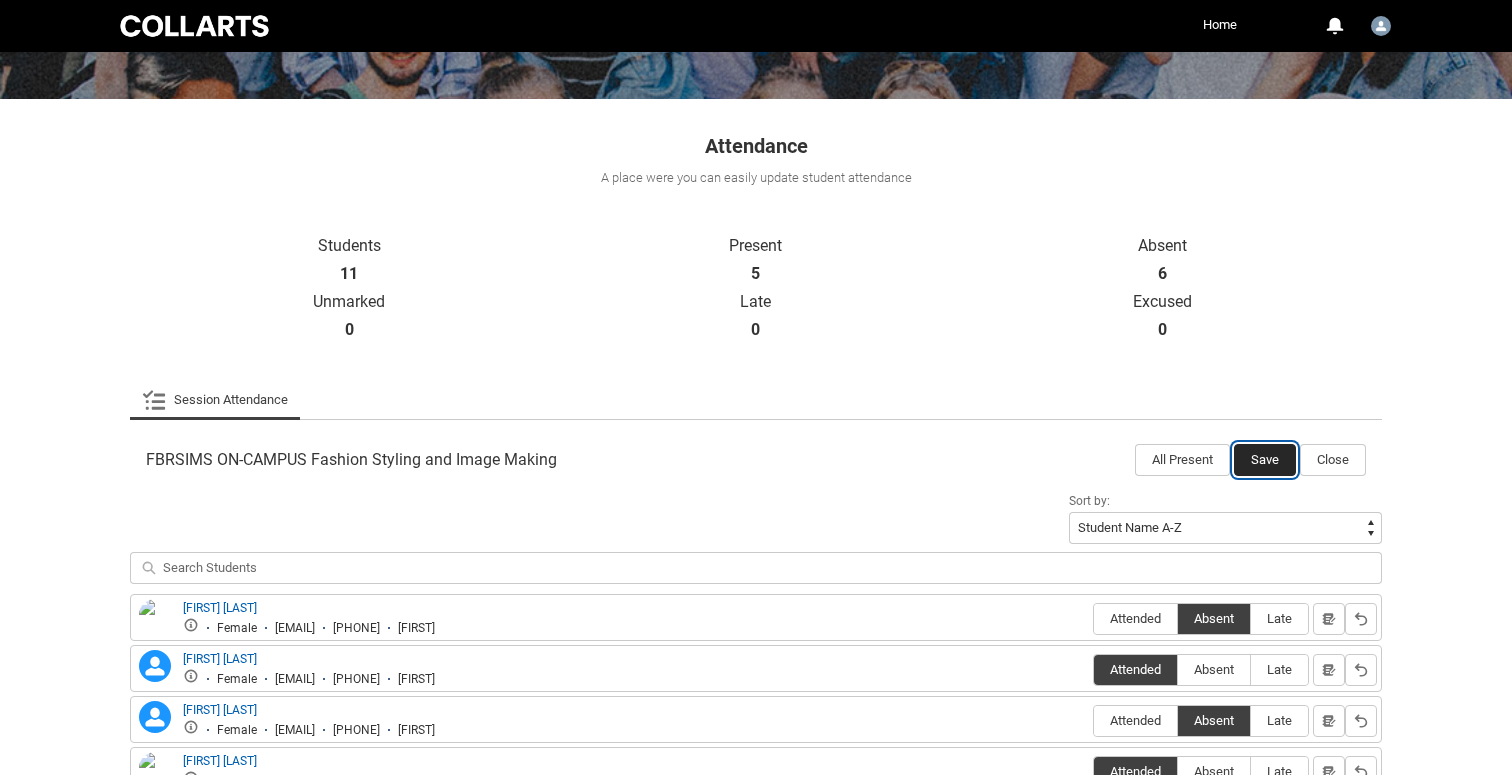 click on "Save" at bounding box center (1265, 460) 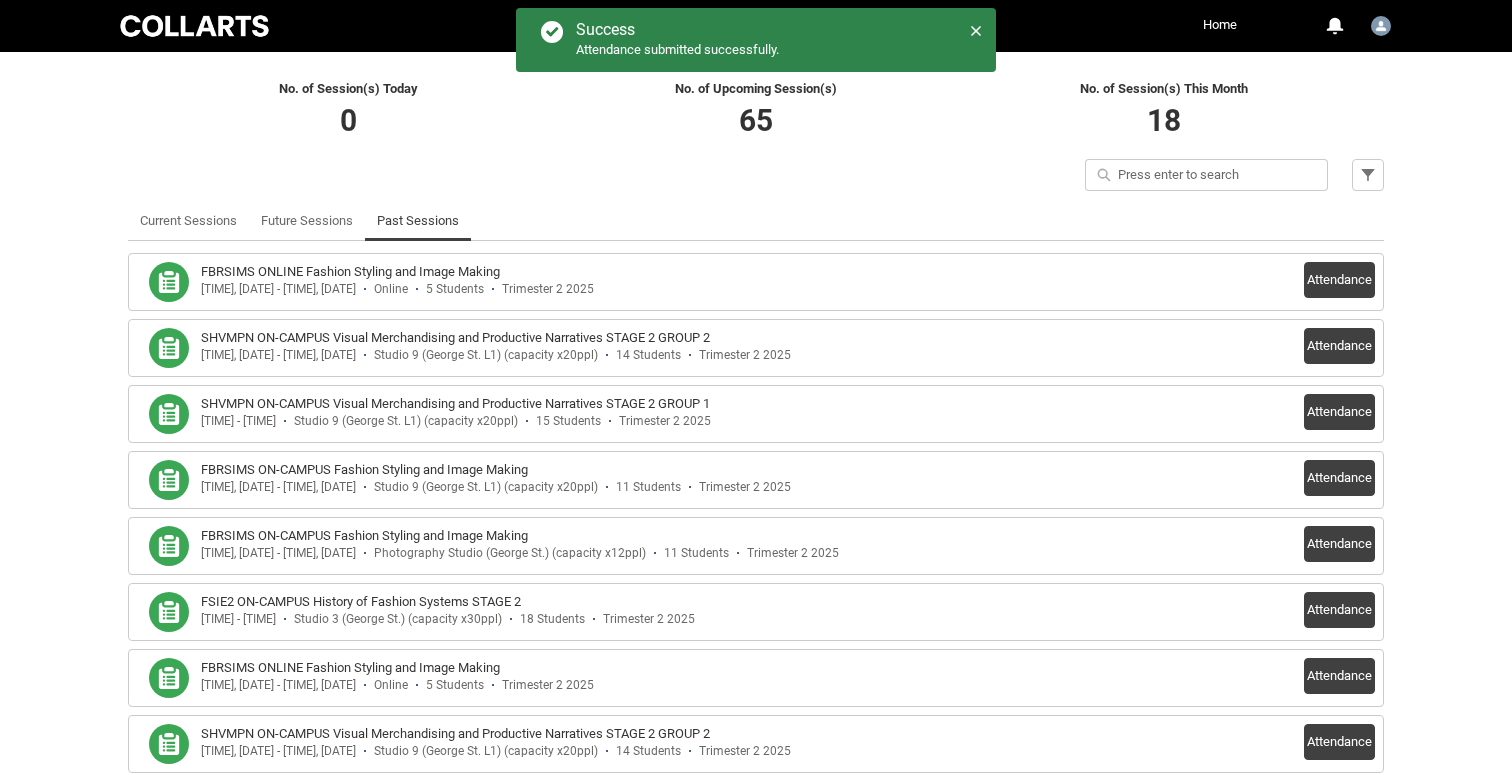 scroll, scrollTop: 480, scrollLeft: 0, axis: vertical 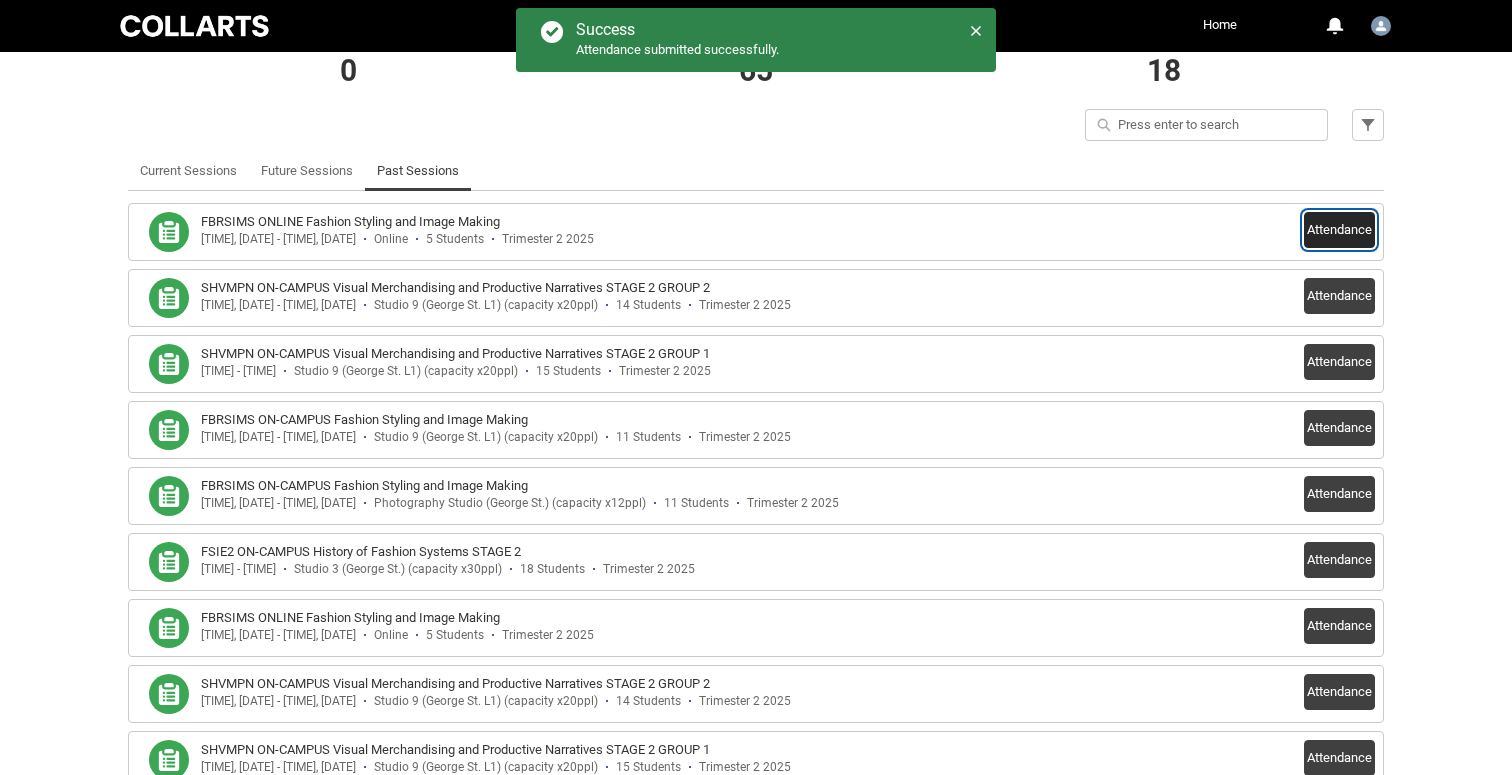 click on "Attendance" at bounding box center (1339, 230) 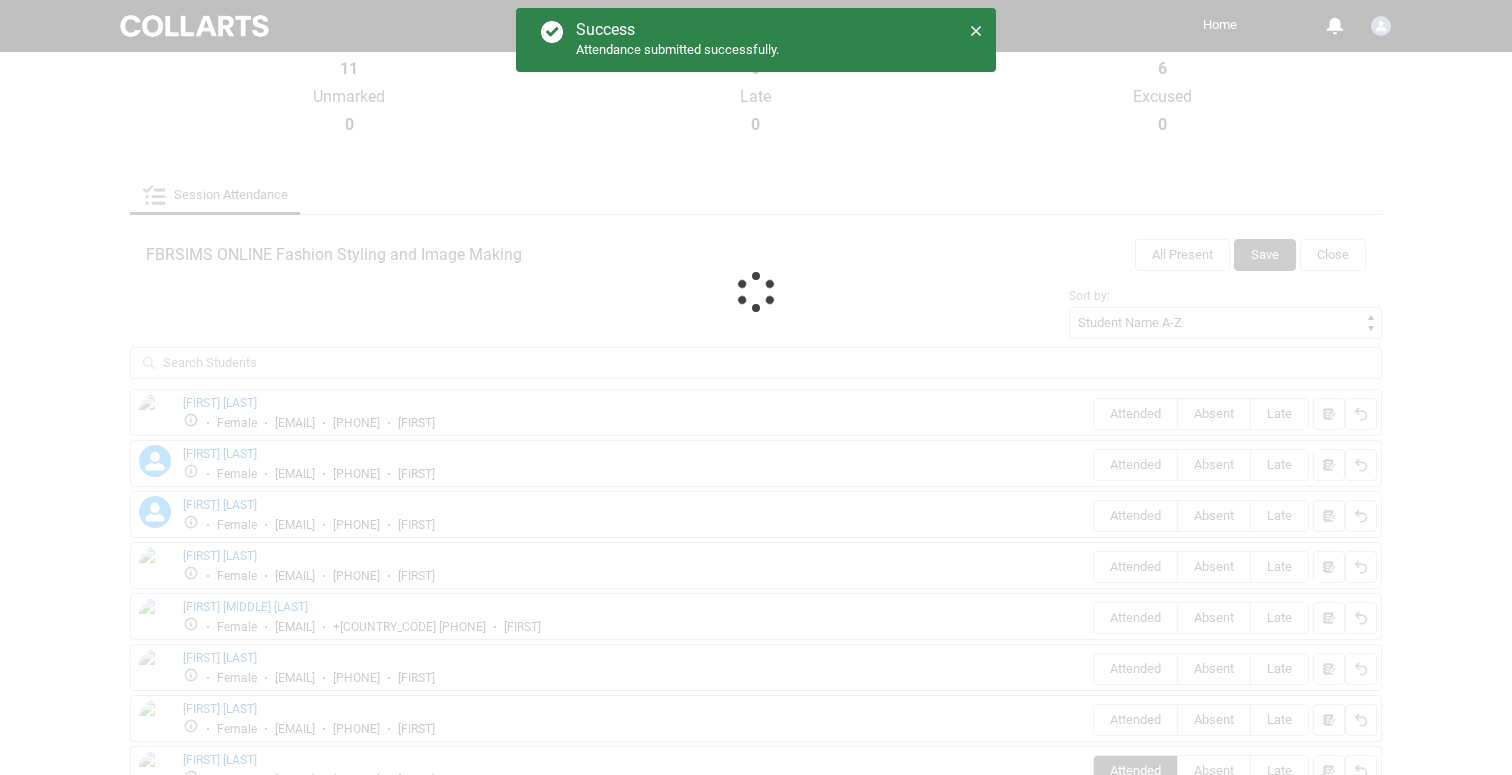 scroll, scrollTop: 464, scrollLeft: 0, axis: vertical 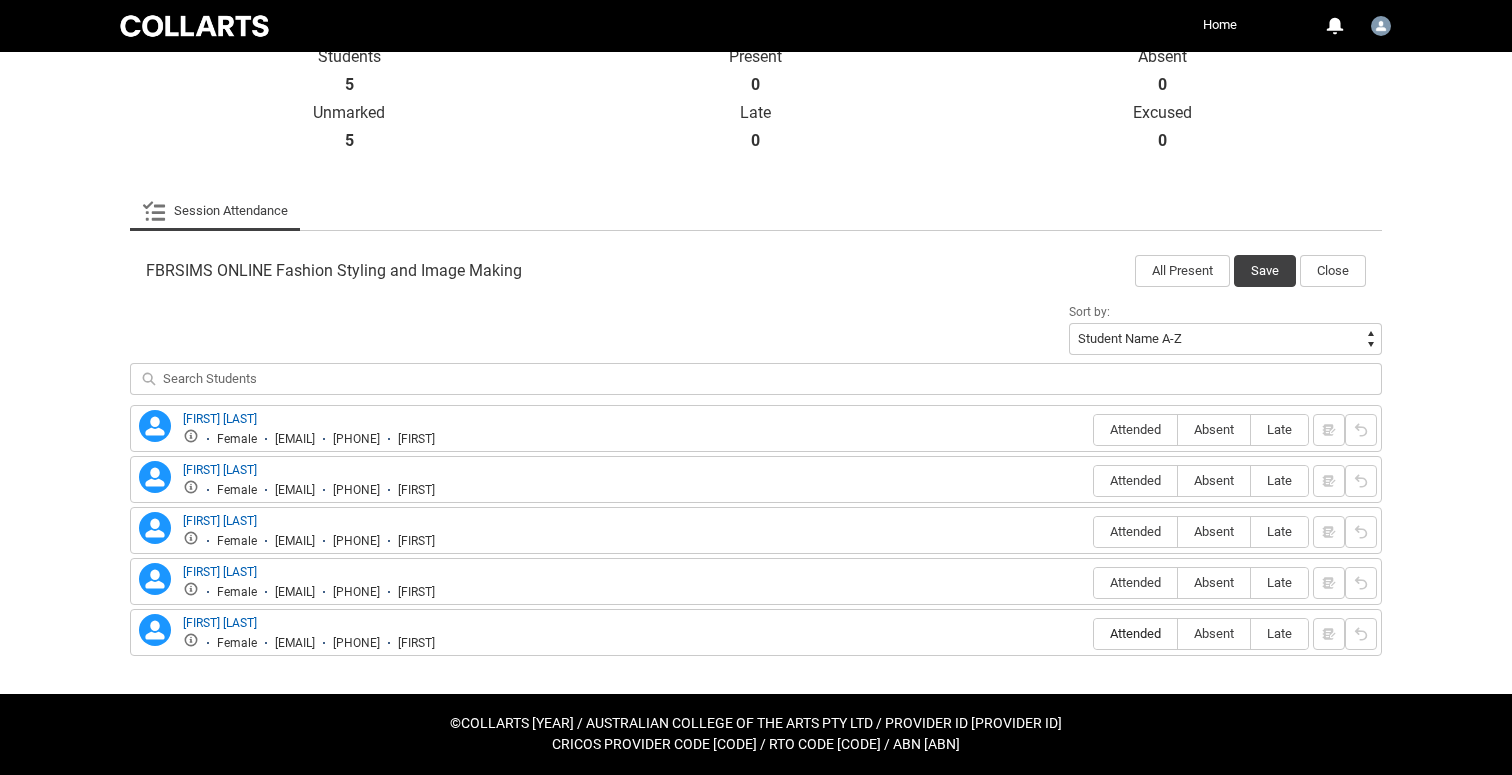 click on "Attended" at bounding box center [1135, 633] 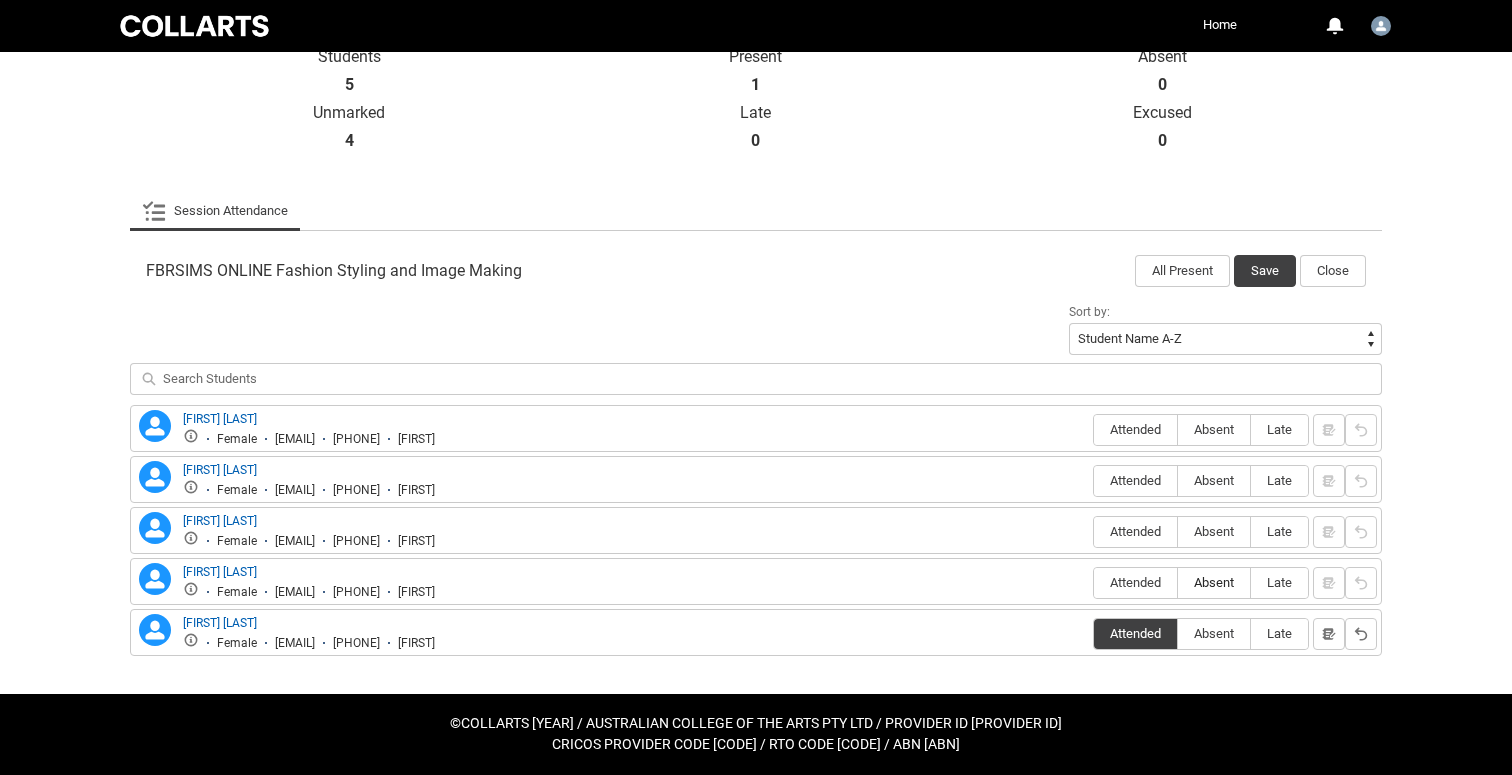 click on "Absent" at bounding box center (1214, 582) 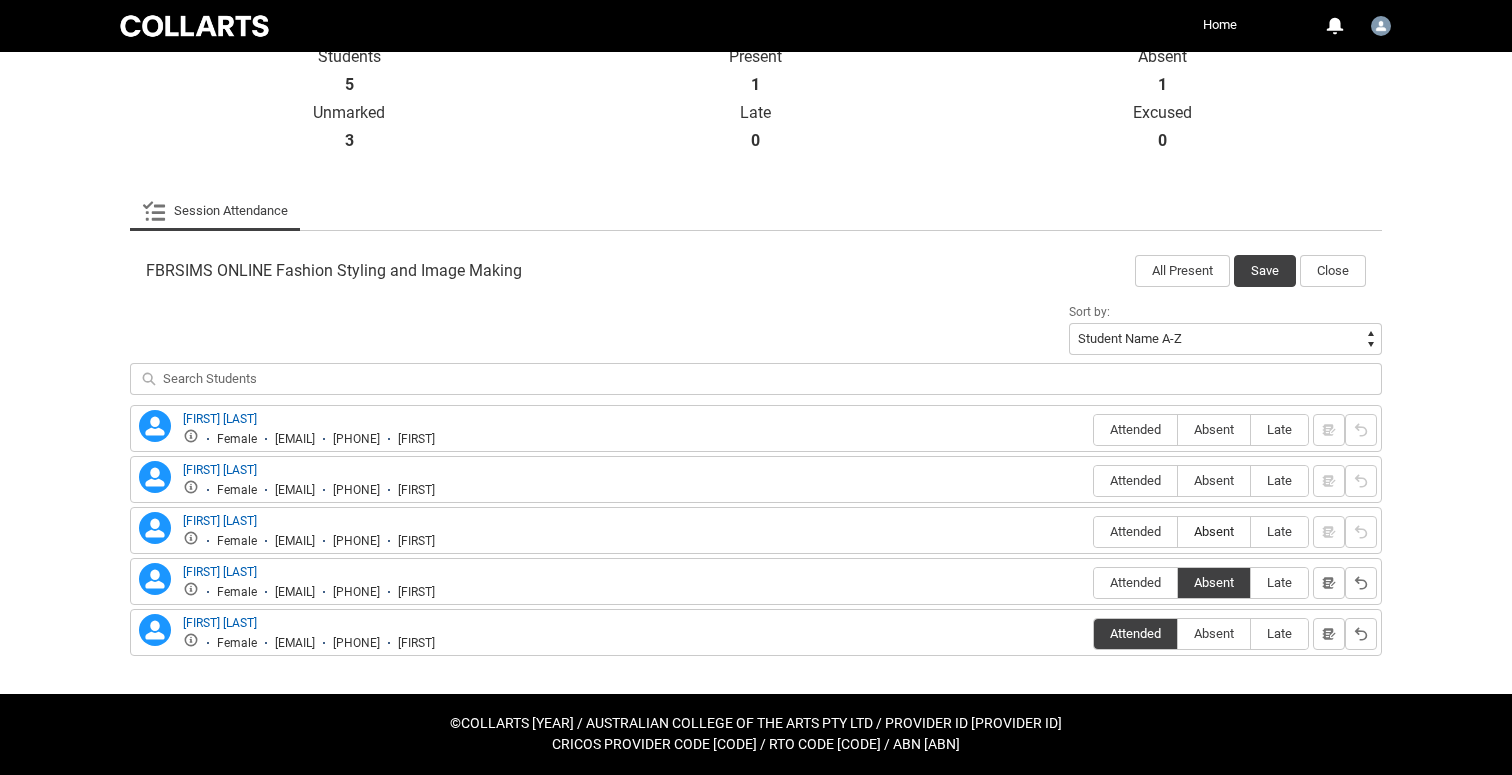 click on "Absent" at bounding box center [1214, 531] 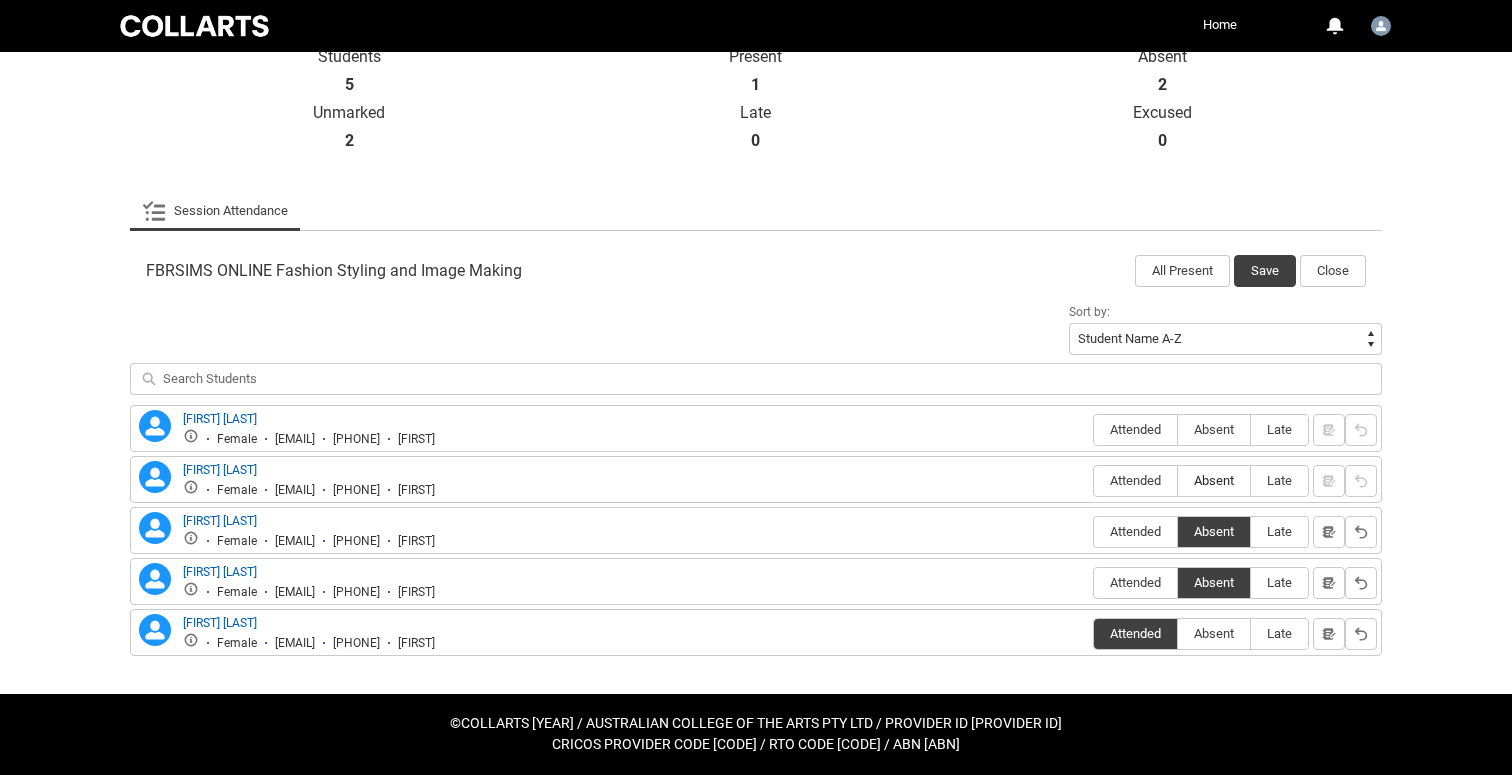 click on "Absent" at bounding box center [1214, 480] 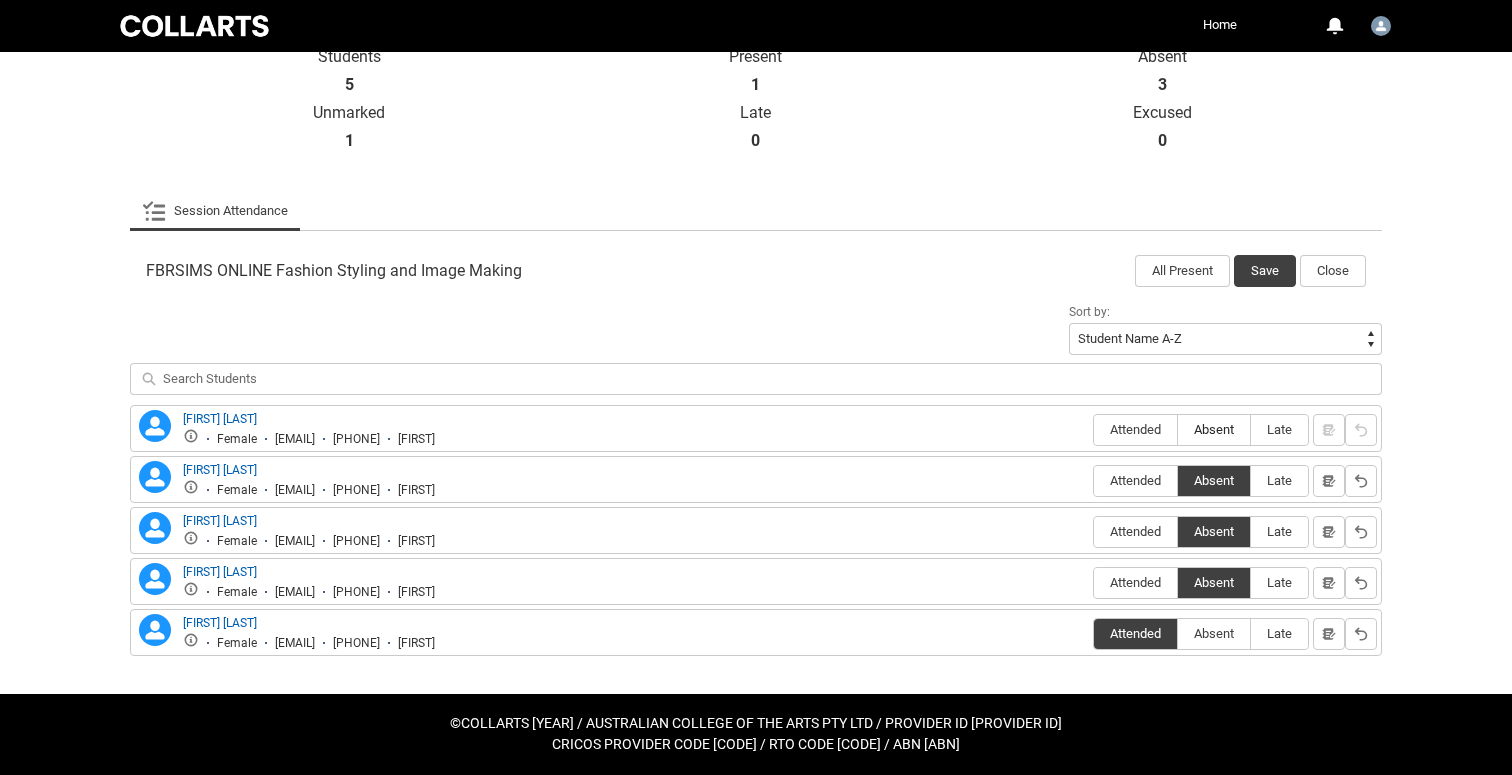 click on "Absent" at bounding box center [1214, 429] 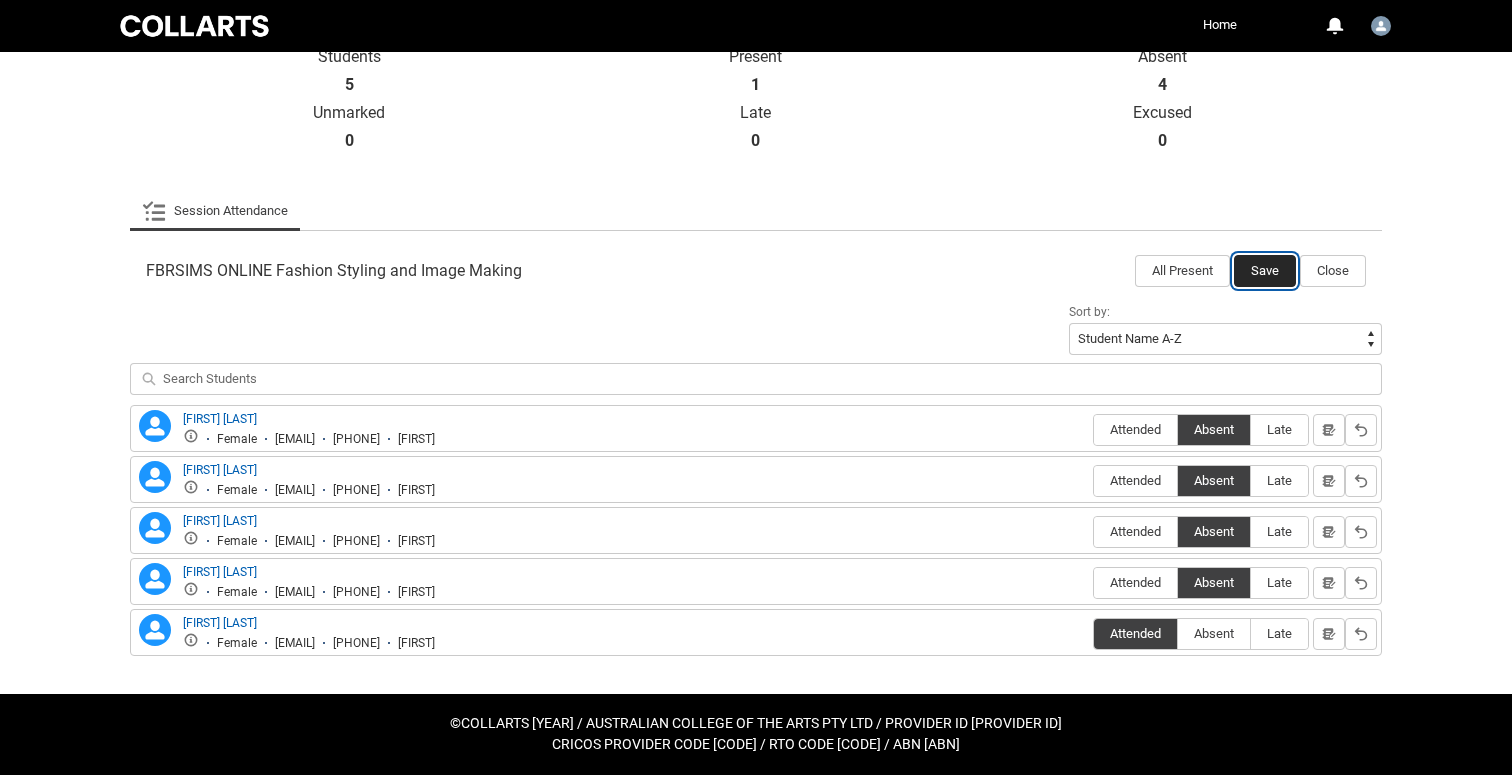 click on "Save" at bounding box center (1265, 271) 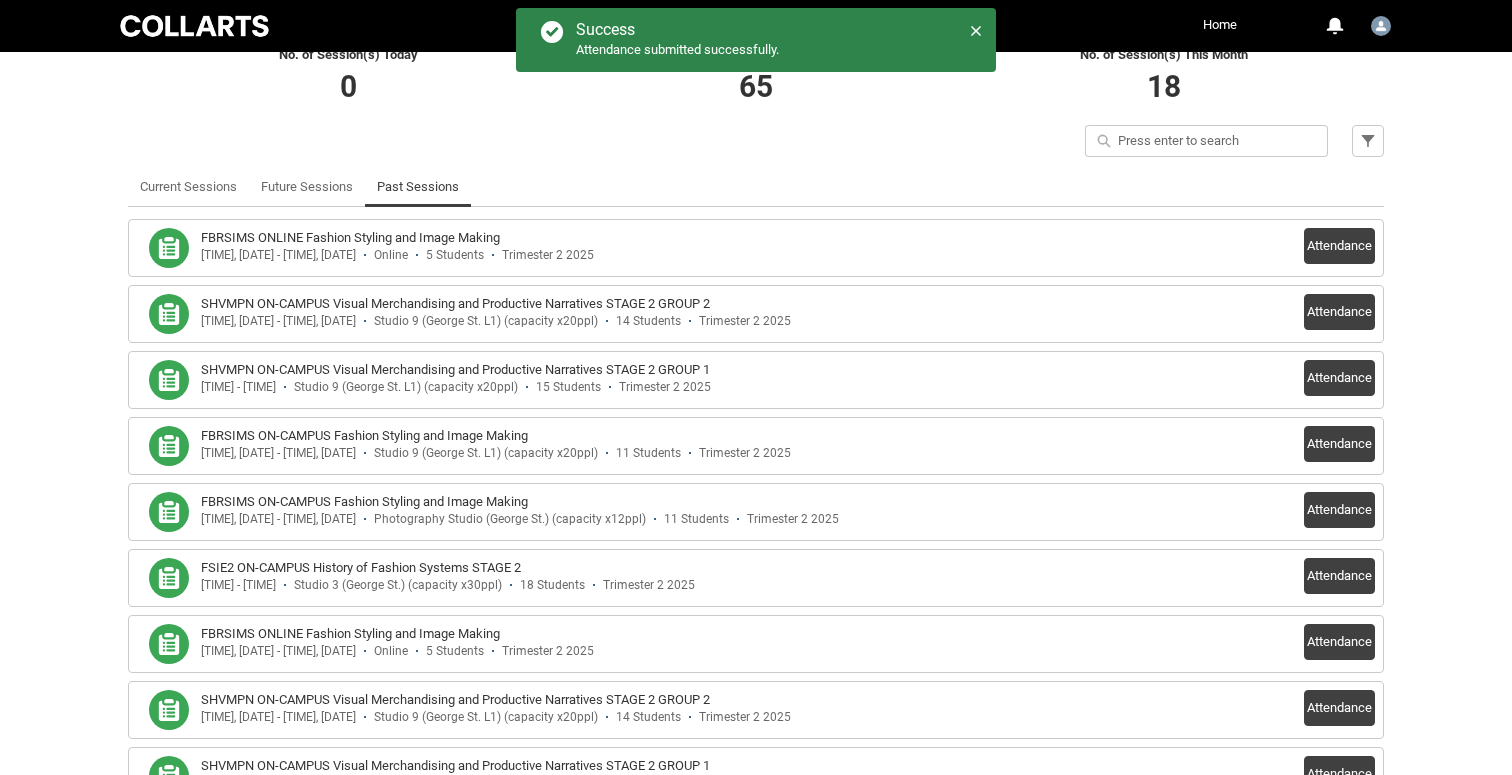 scroll, scrollTop: 496, scrollLeft: 0, axis: vertical 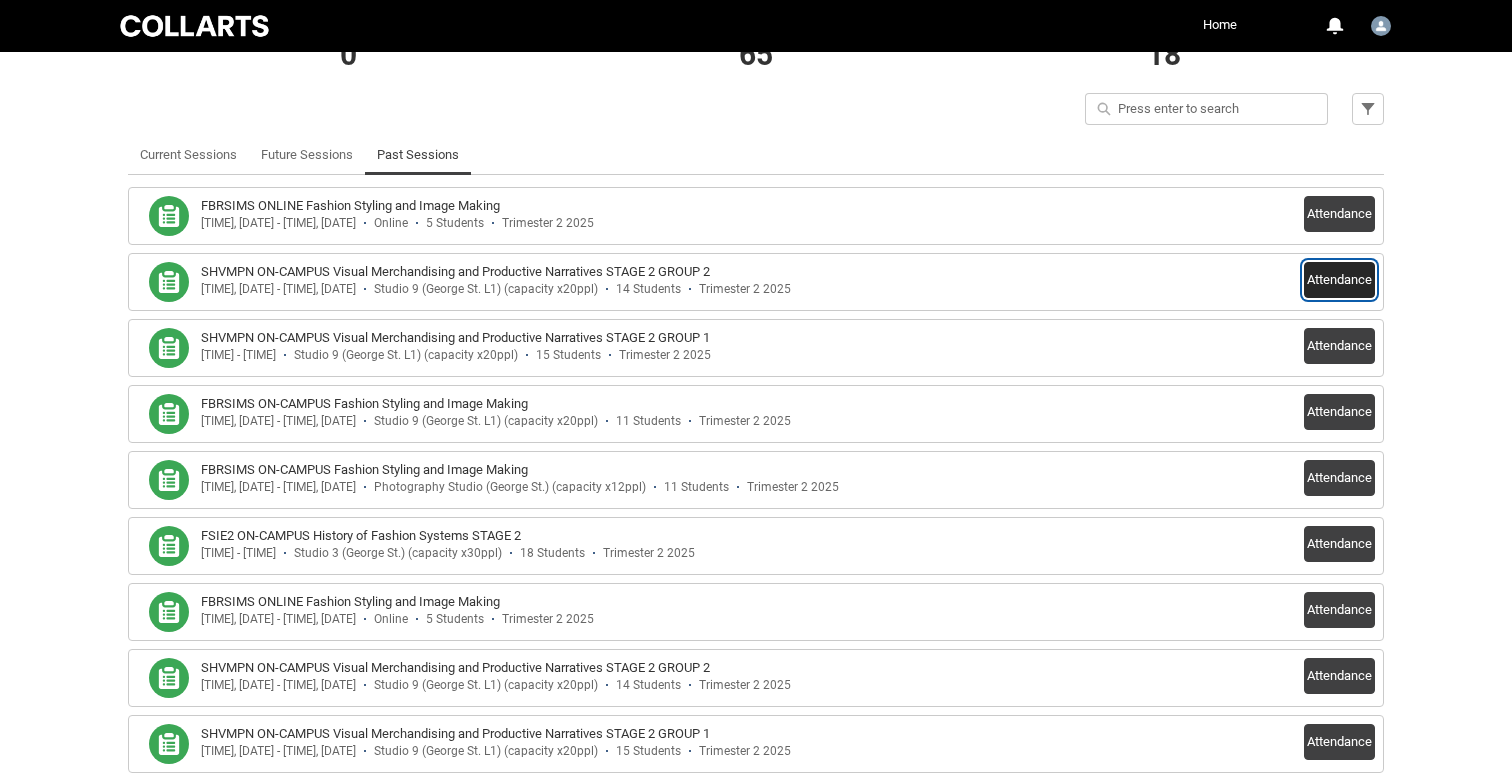 click on "Attendance" at bounding box center [1339, 280] 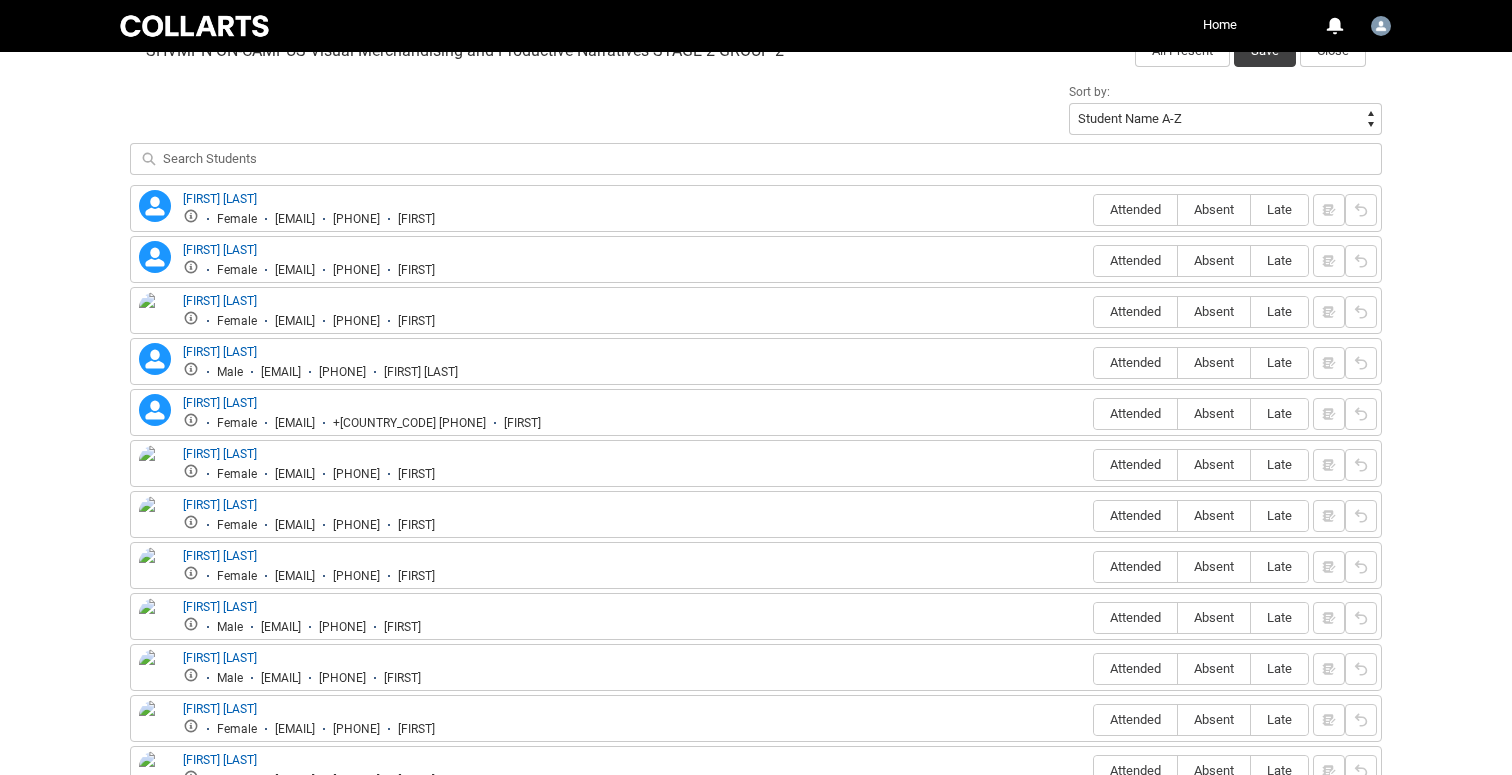 scroll, scrollTop: 683, scrollLeft: 0, axis: vertical 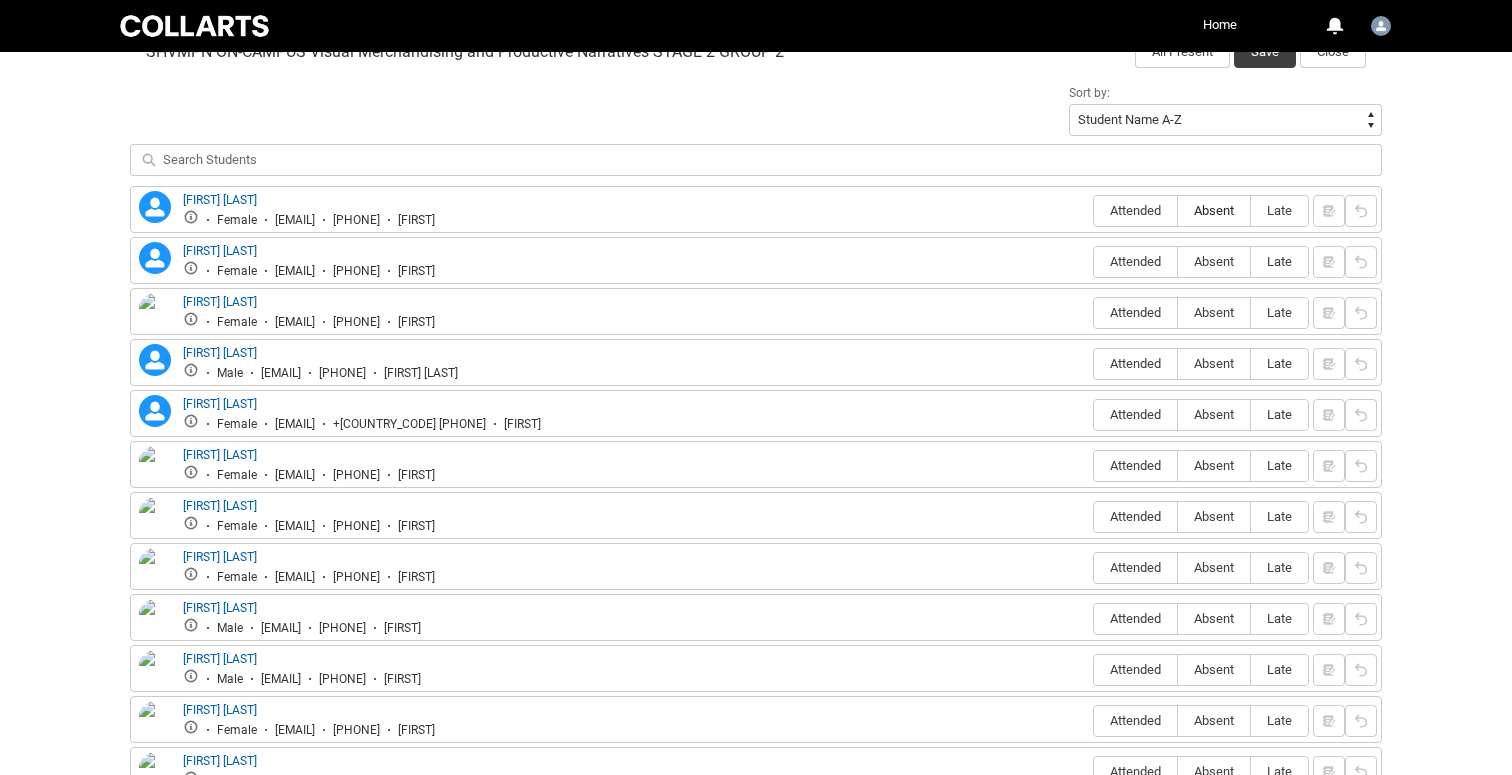 click on "Absent" at bounding box center (1214, 210) 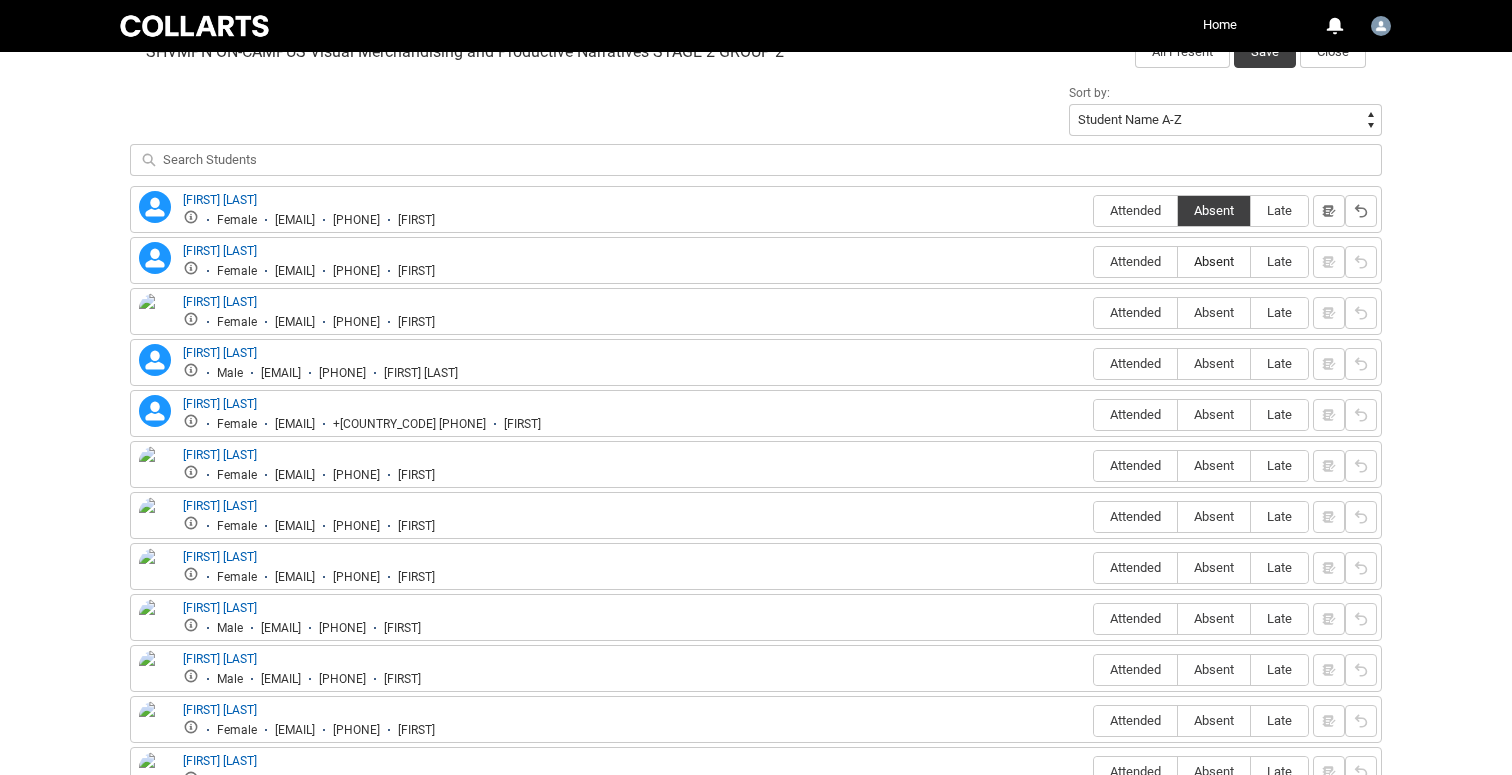 click on "Absent" at bounding box center [1214, 261] 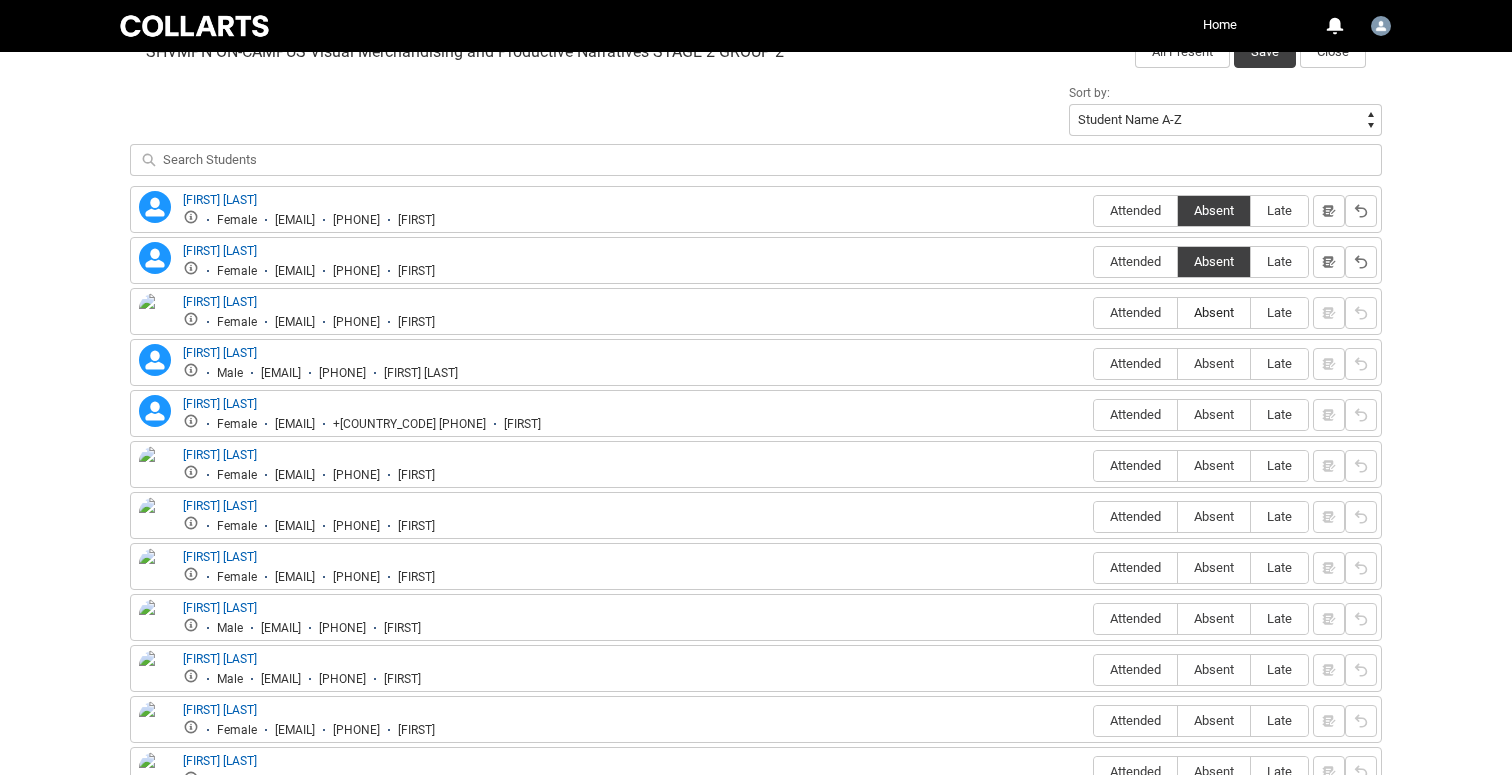 click on "Absent" at bounding box center [1214, 312] 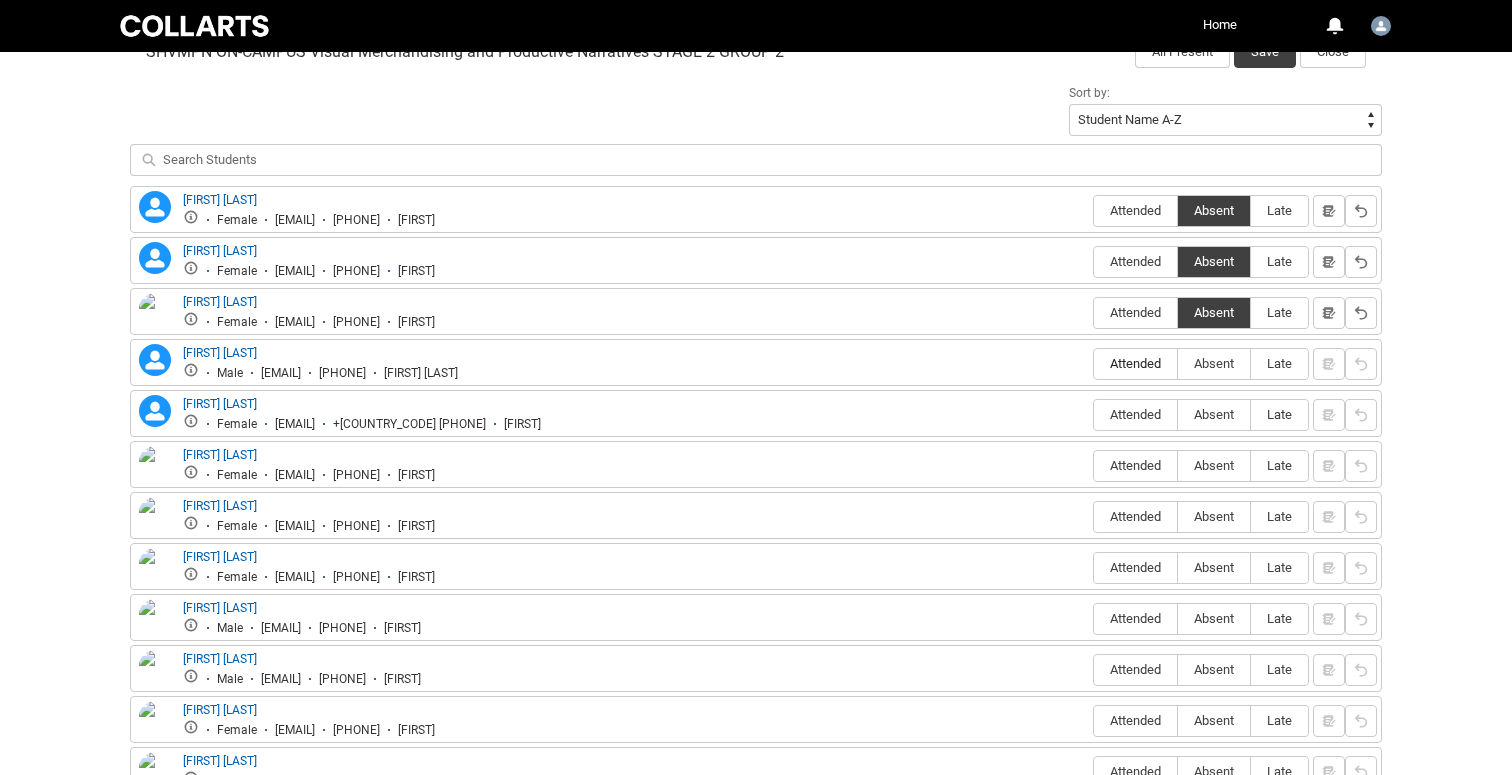 click on "Attended" at bounding box center (1135, 363) 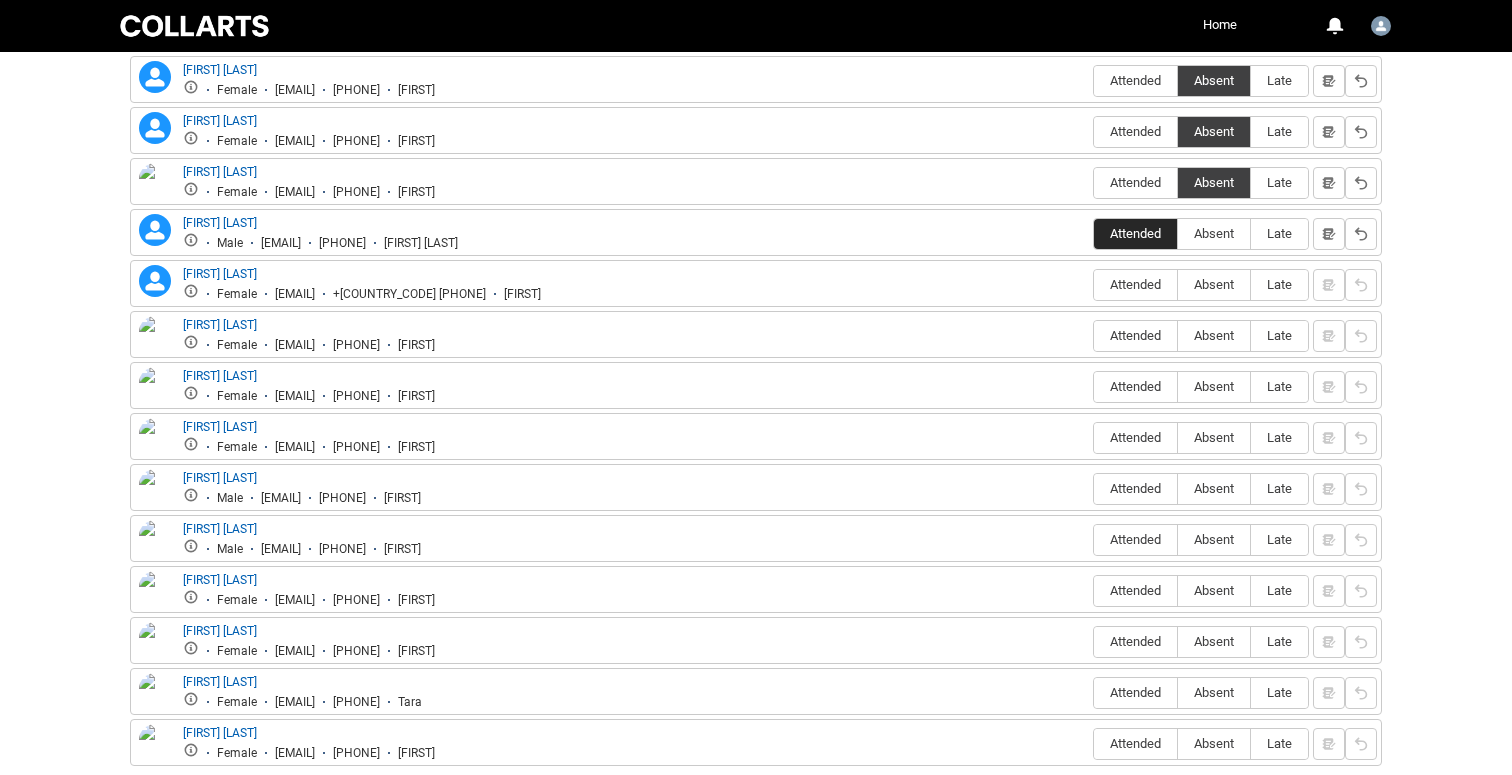 scroll, scrollTop: 818, scrollLeft: 0, axis: vertical 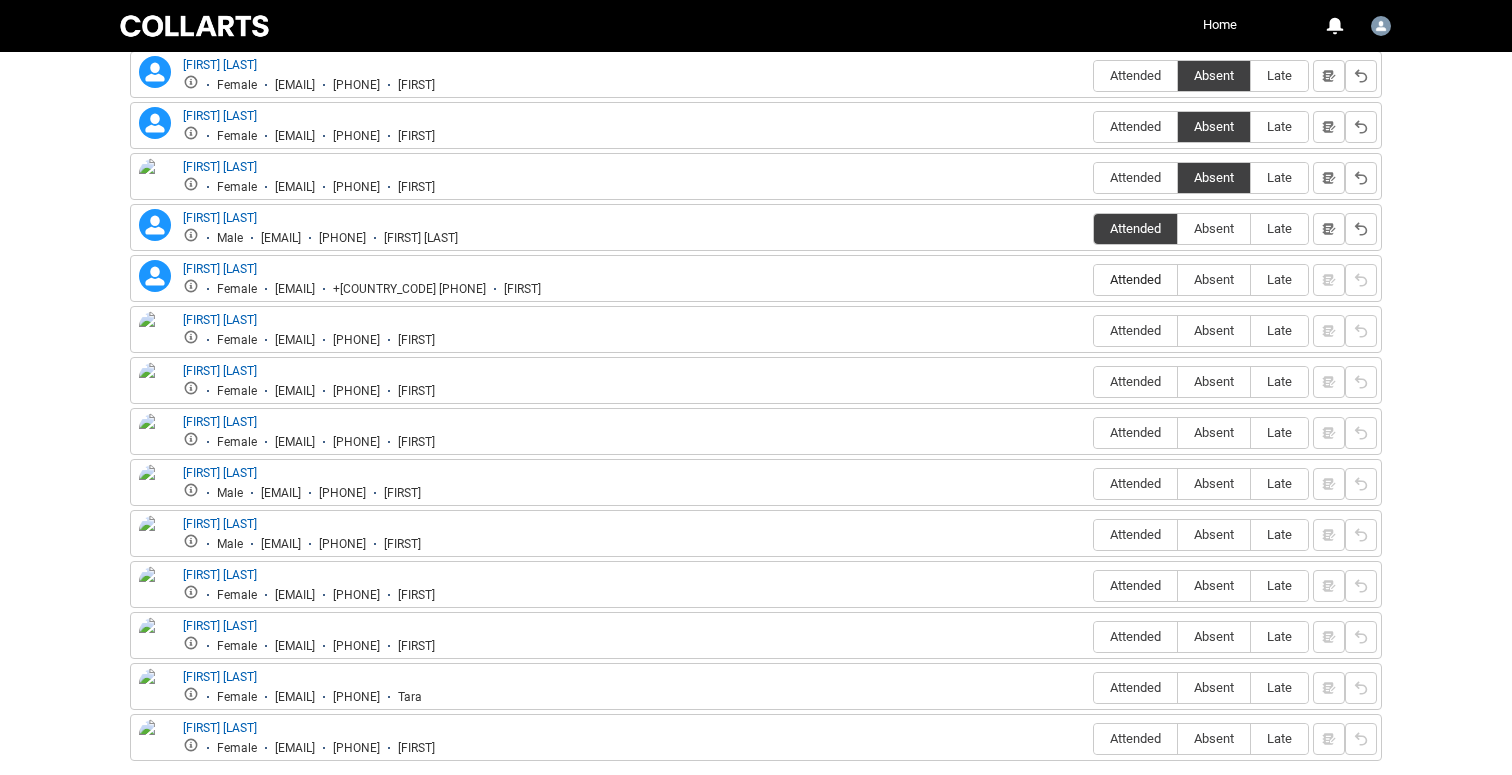 click on "Attended" at bounding box center [1135, 279] 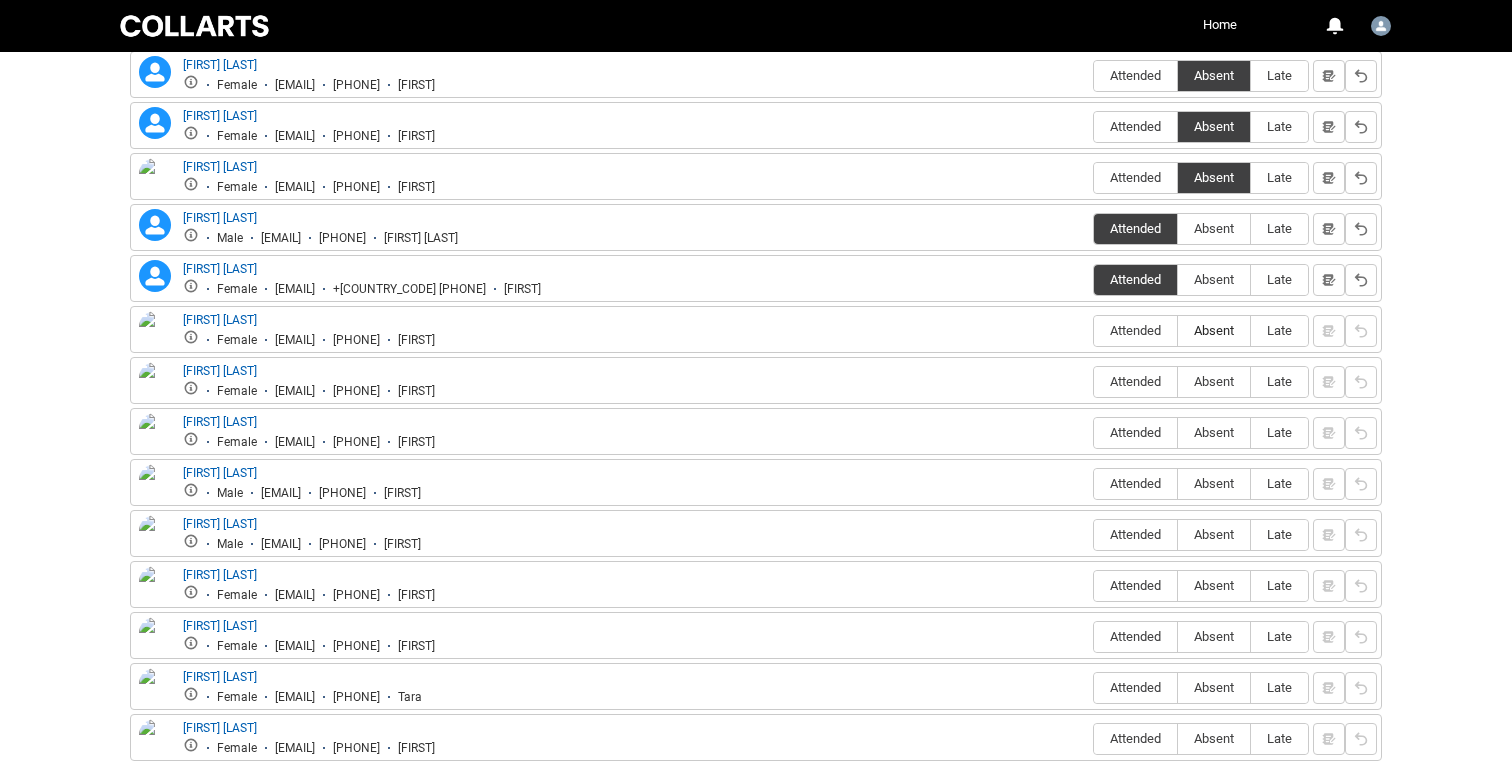 click on "Absent" at bounding box center [1214, 330] 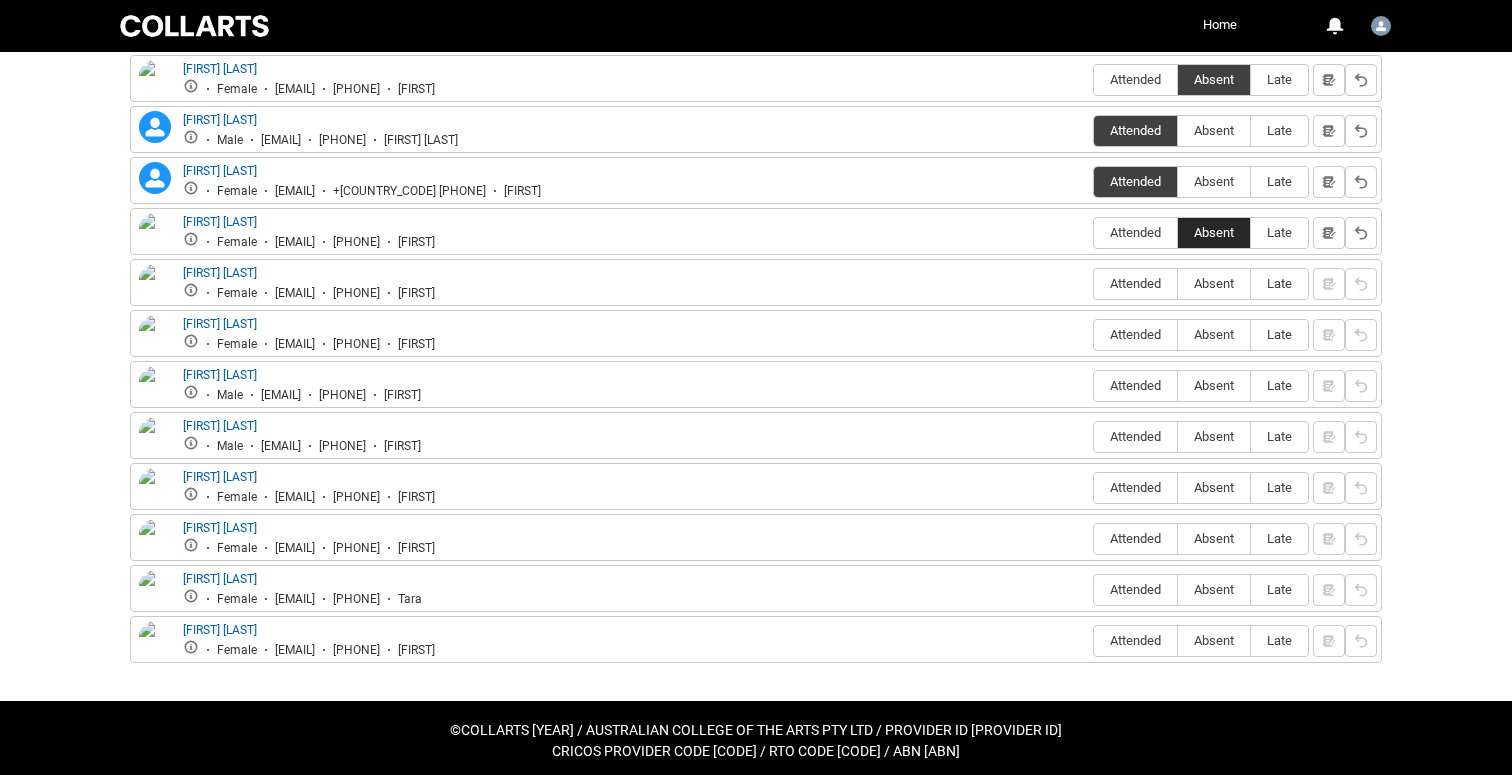 scroll, scrollTop: 923, scrollLeft: 0, axis: vertical 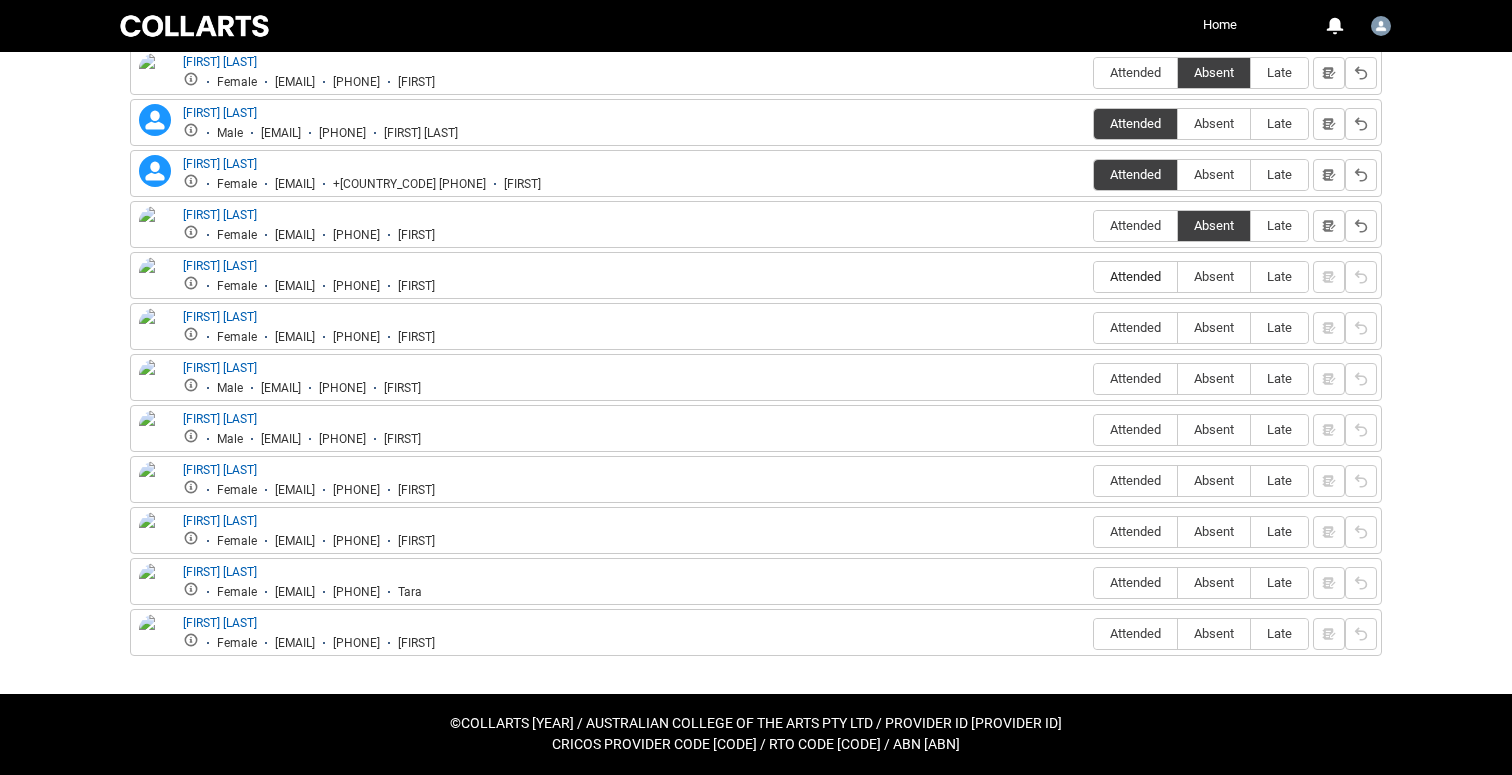 click on "Attended" at bounding box center [1135, 276] 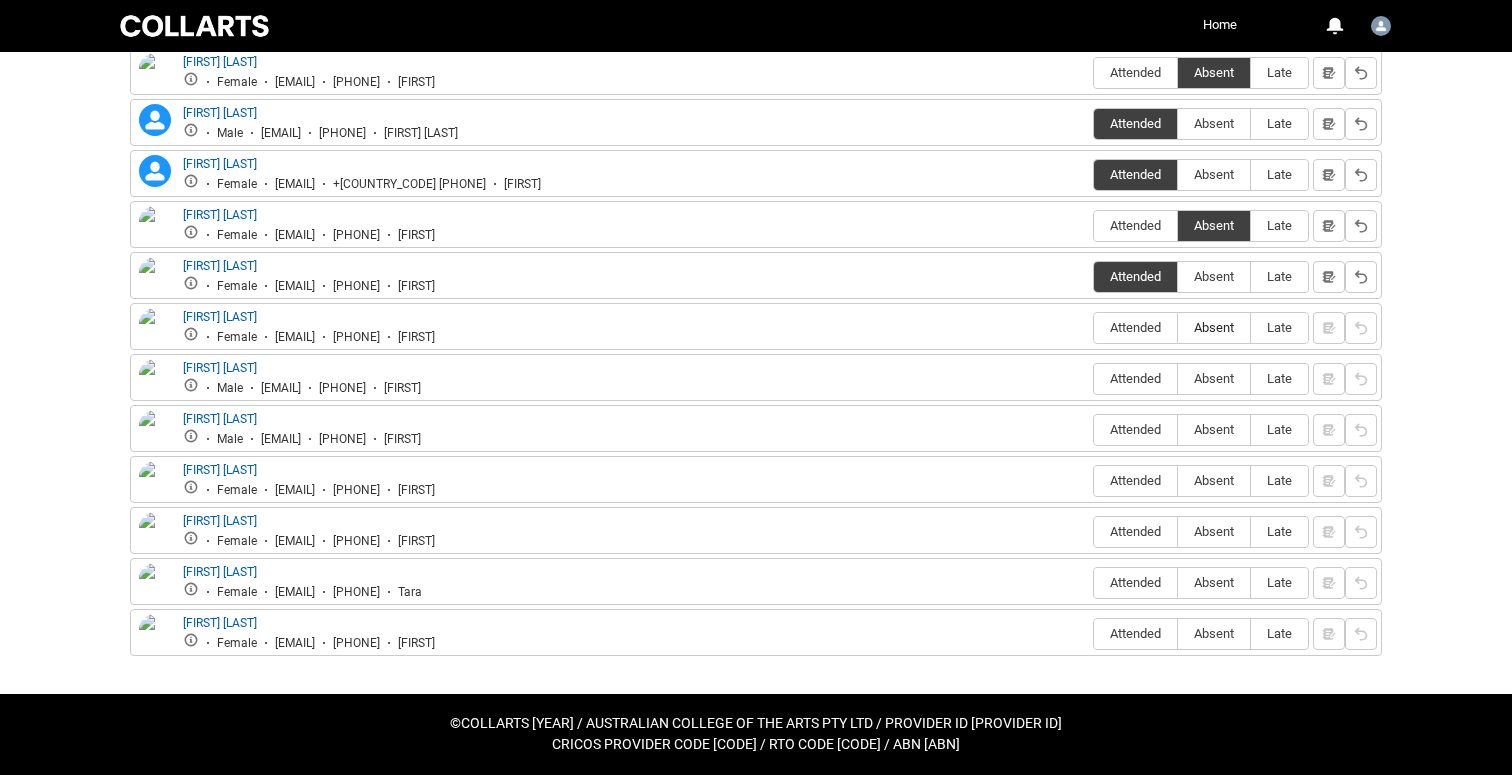 click on "Absent" at bounding box center (1214, 327) 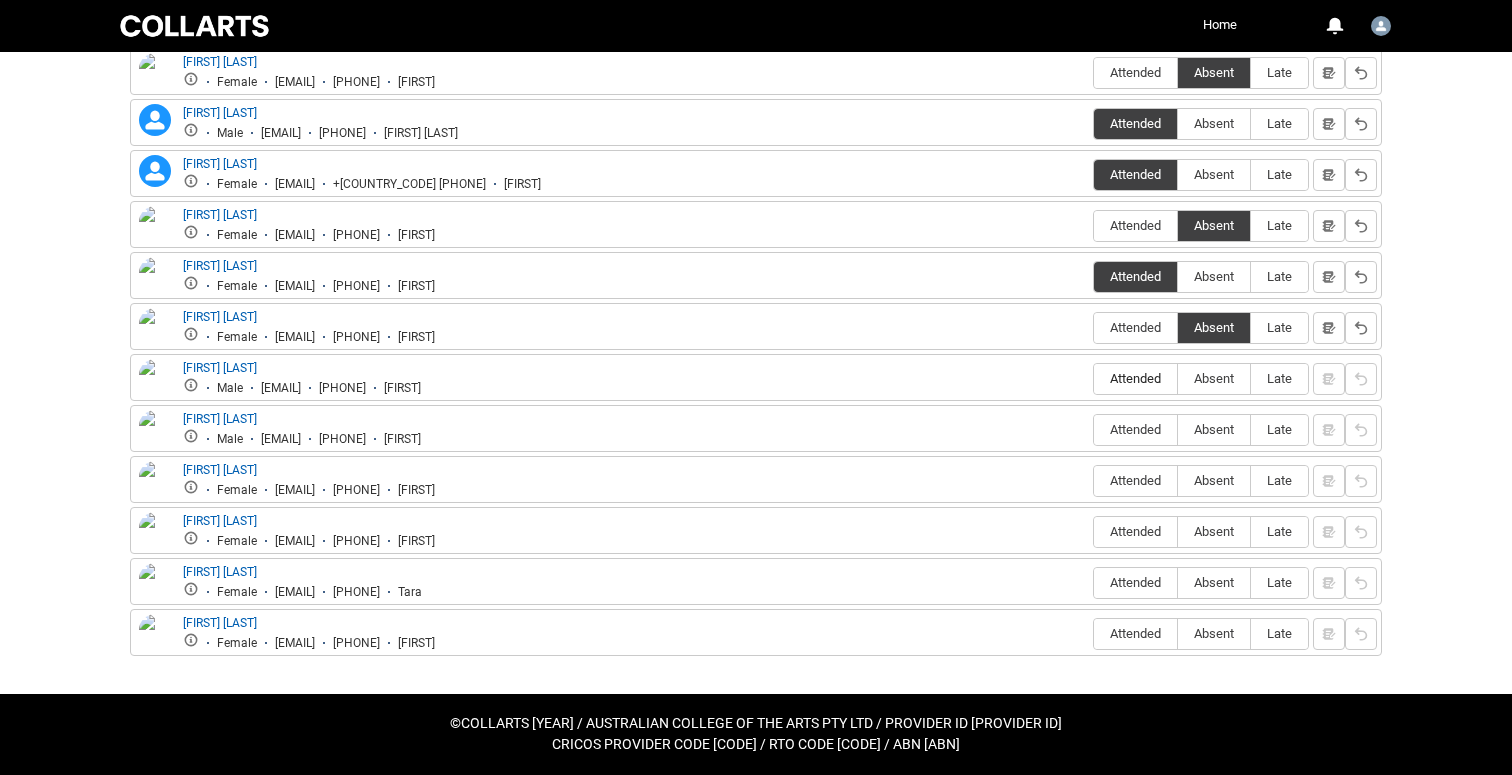 click on "Attended" at bounding box center [1135, 378] 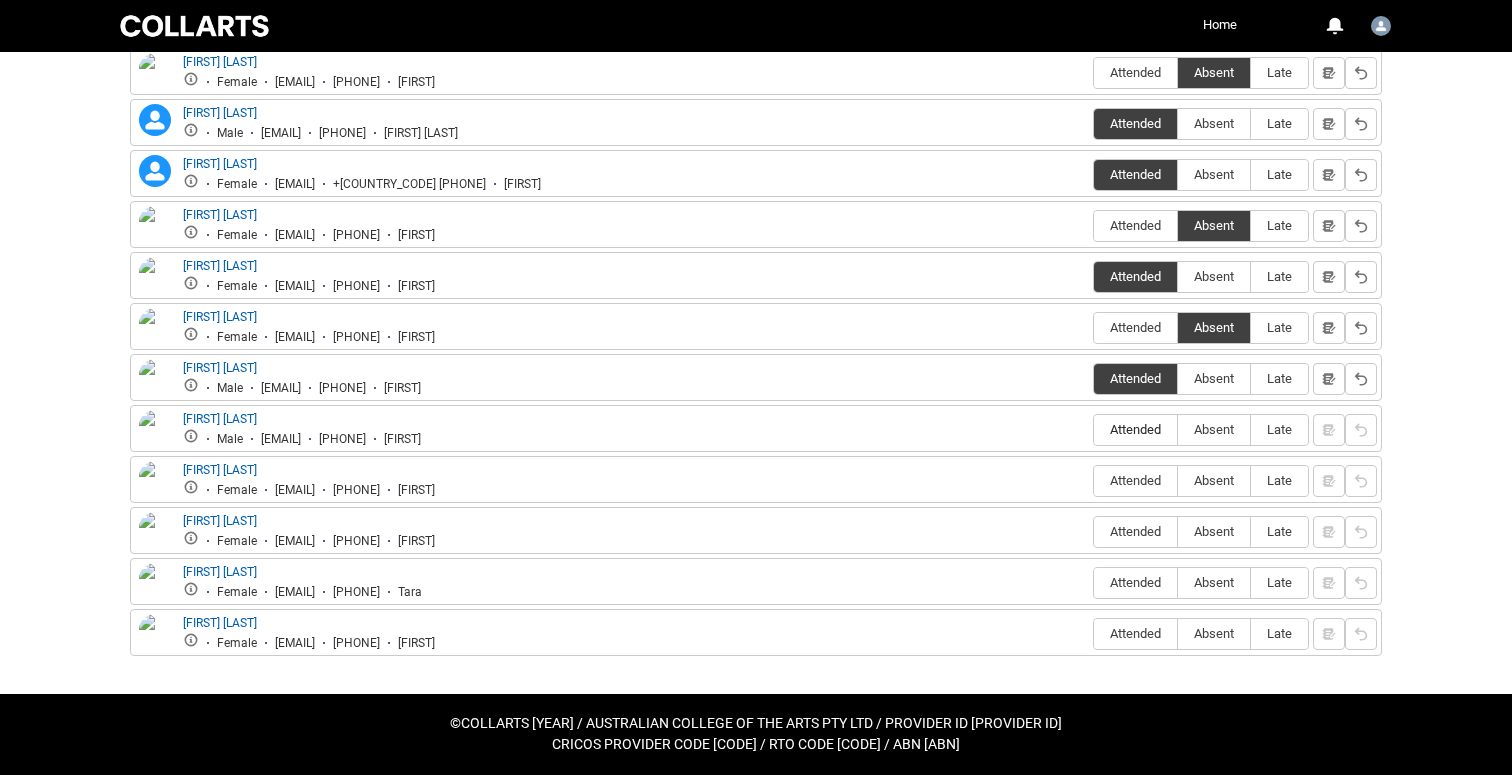 click on "Attended" at bounding box center [1135, 429] 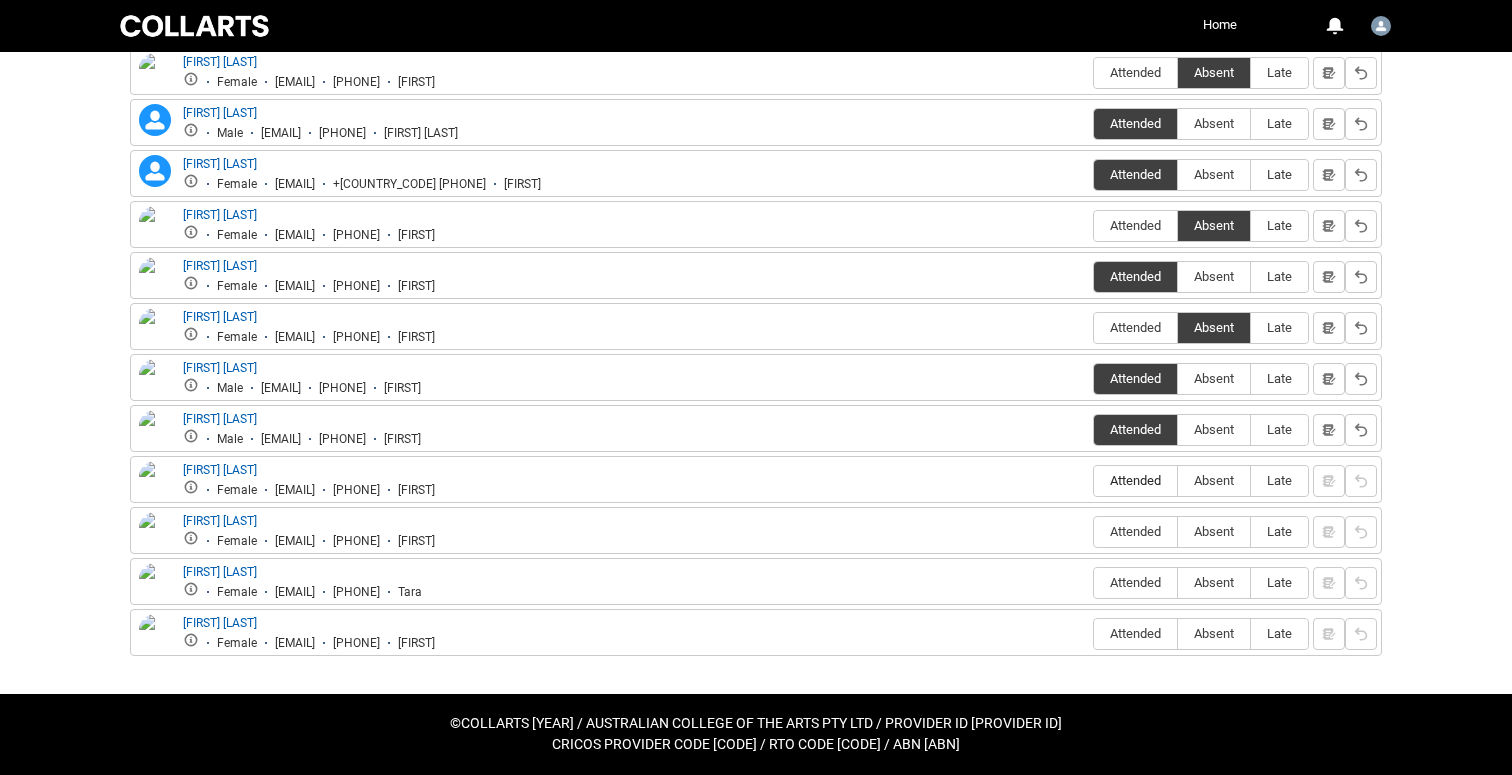 click on "Attended" at bounding box center (1135, 480) 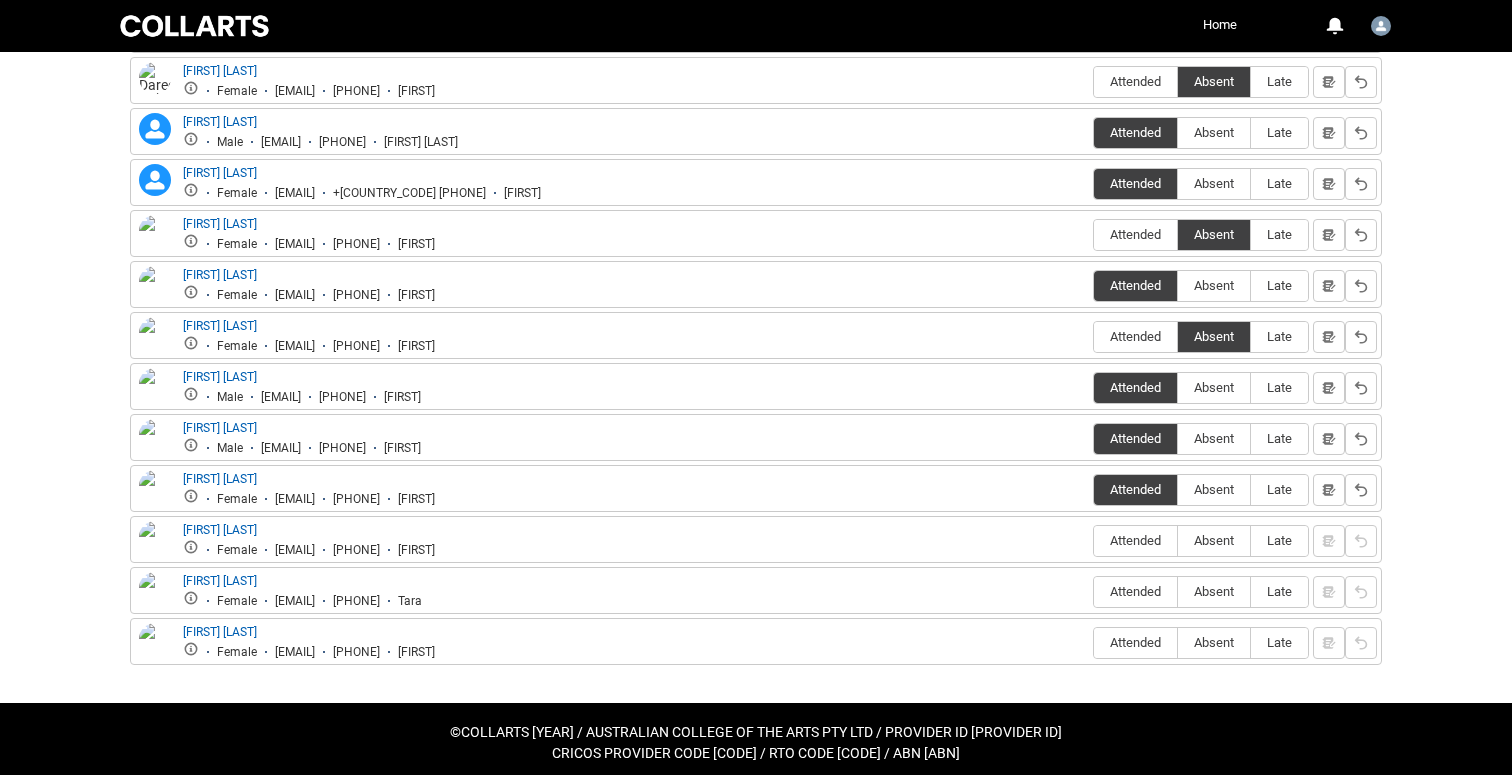 scroll, scrollTop: 923, scrollLeft: 0, axis: vertical 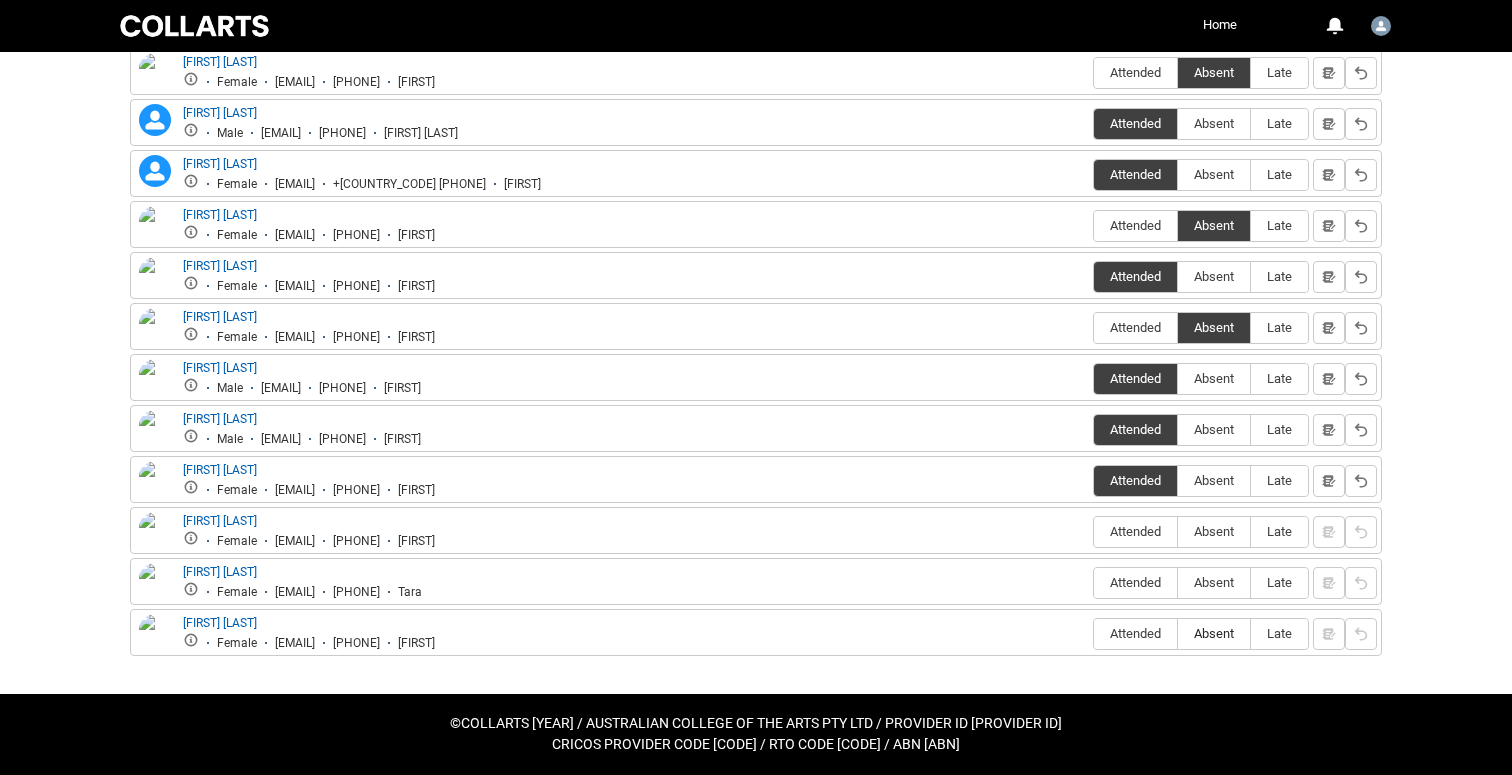 click on "Absent" at bounding box center [1214, 633] 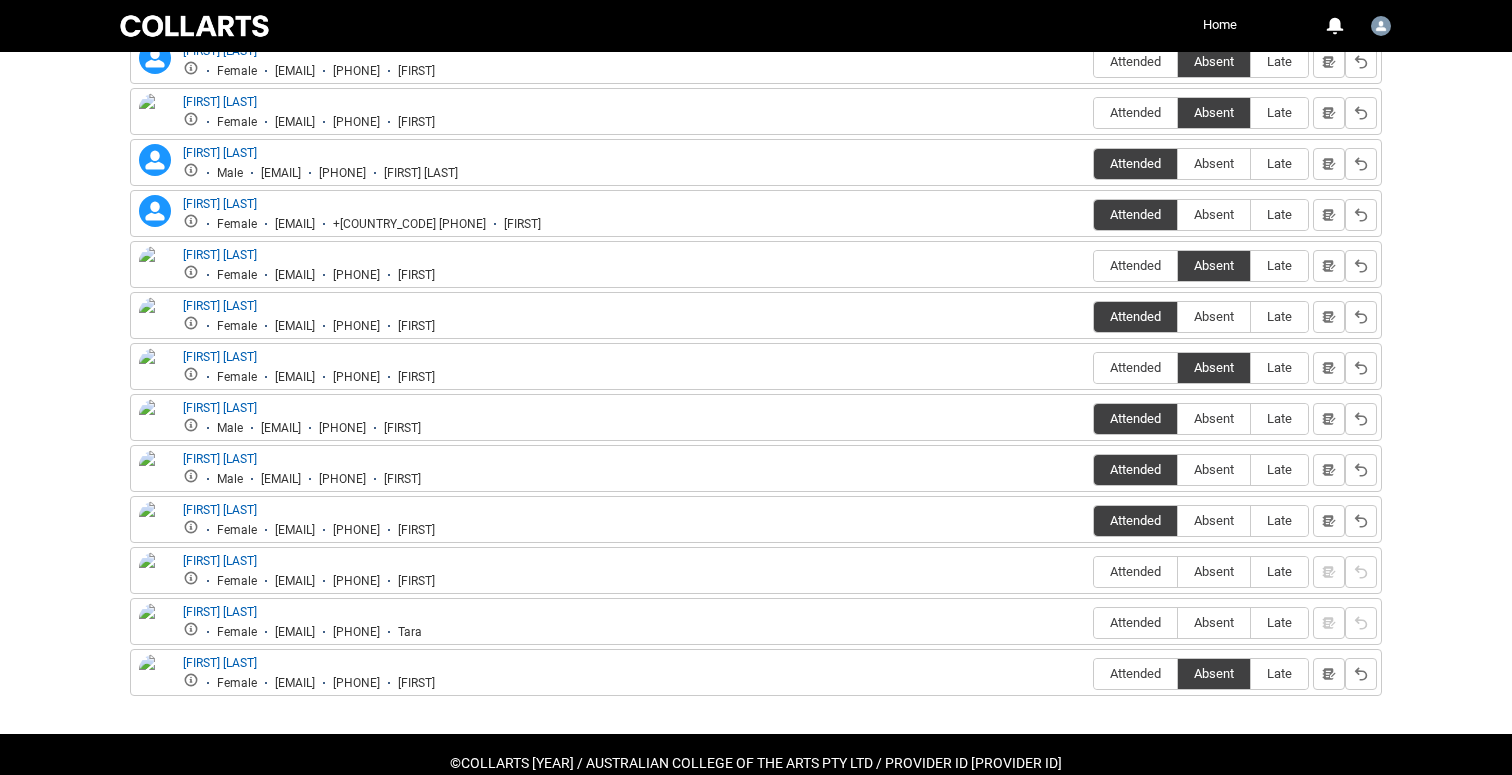 scroll, scrollTop: 923, scrollLeft: 0, axis: vertical 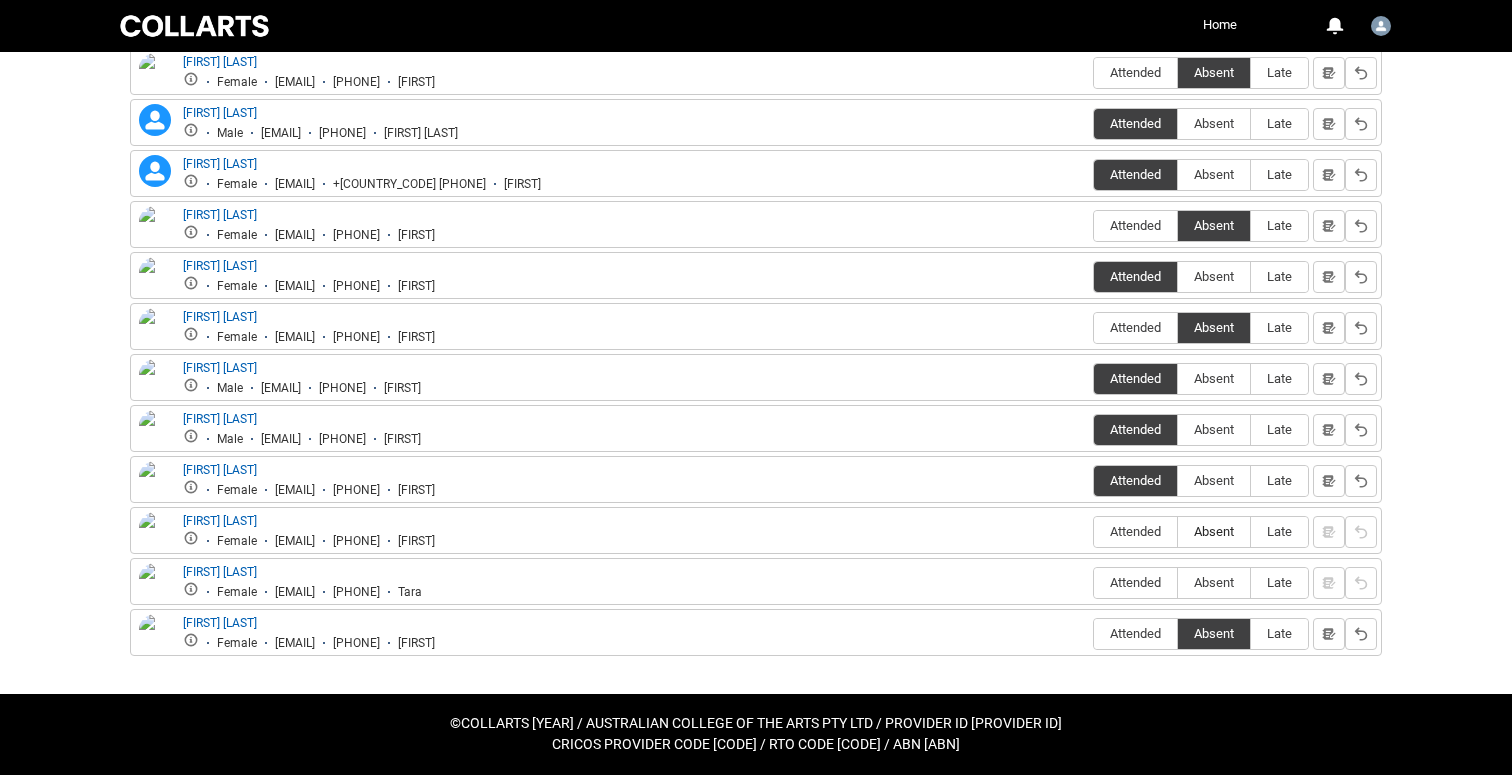 click on "Absent" at bounding box center (1214, 531) 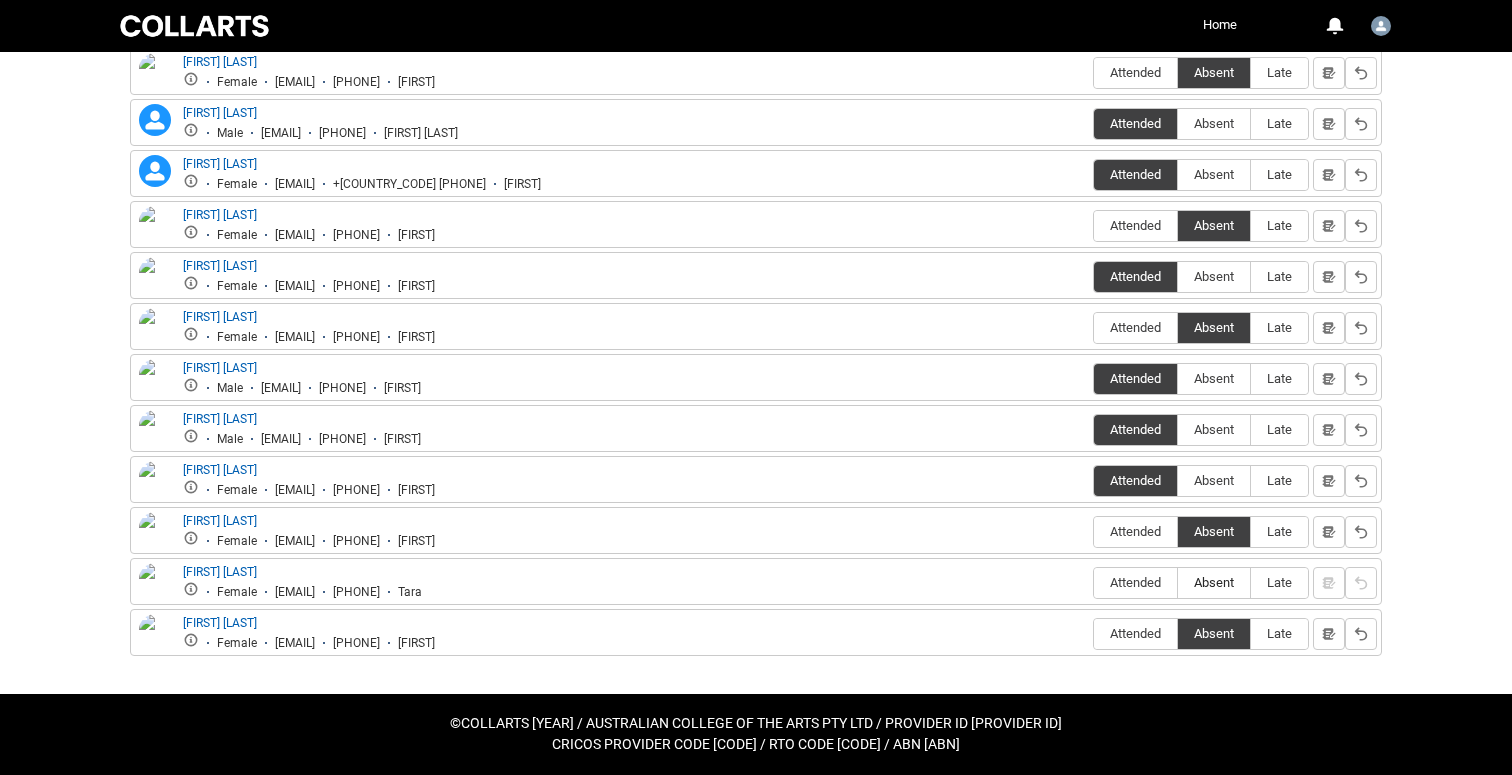 click on "Absent" at bounding box center [1214, 583] 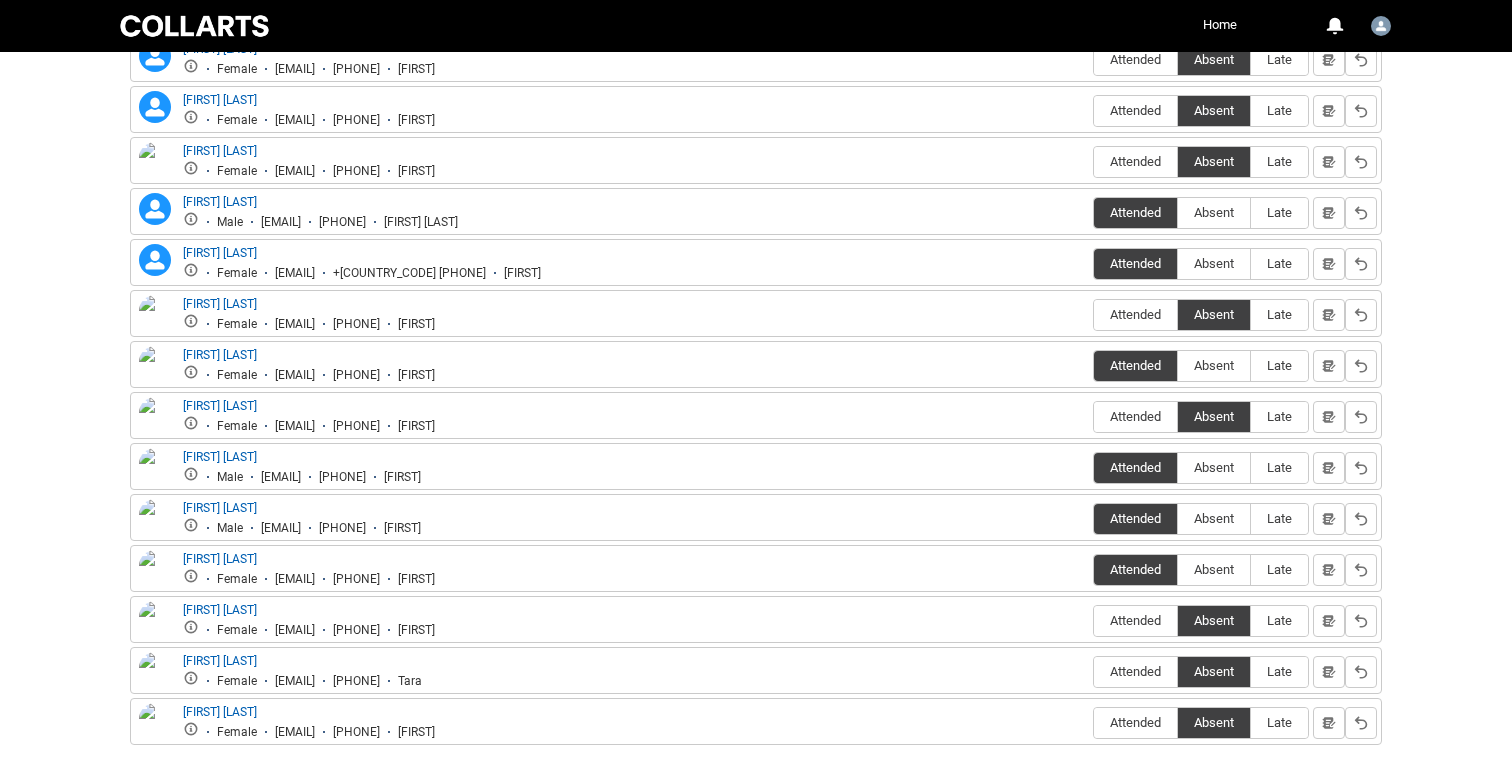 scroll, scrollTop: 883, scrollLeft: 0, axis: vertical 